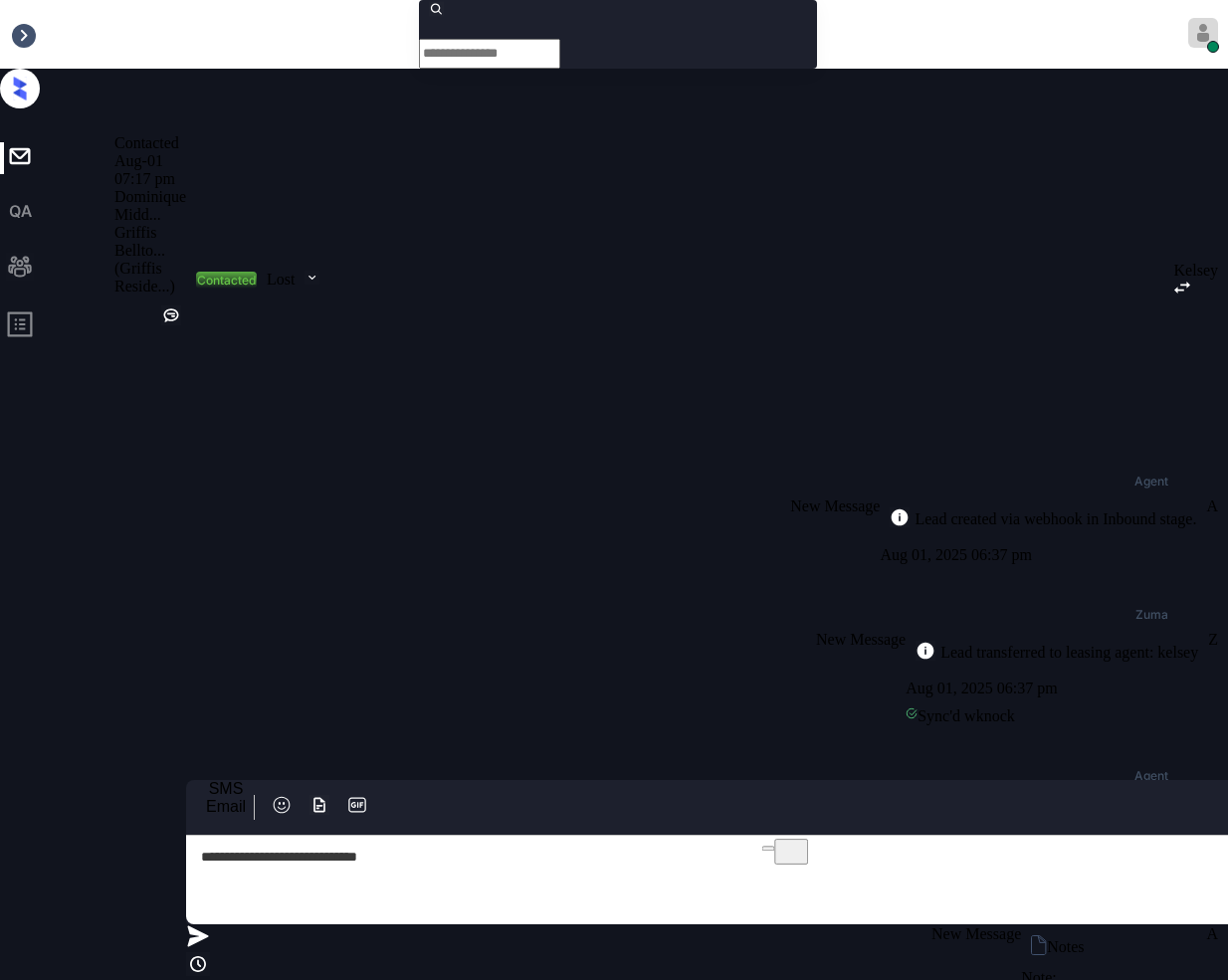 scroll, scrollTop: 0, scrollLeft: 0, axis: both 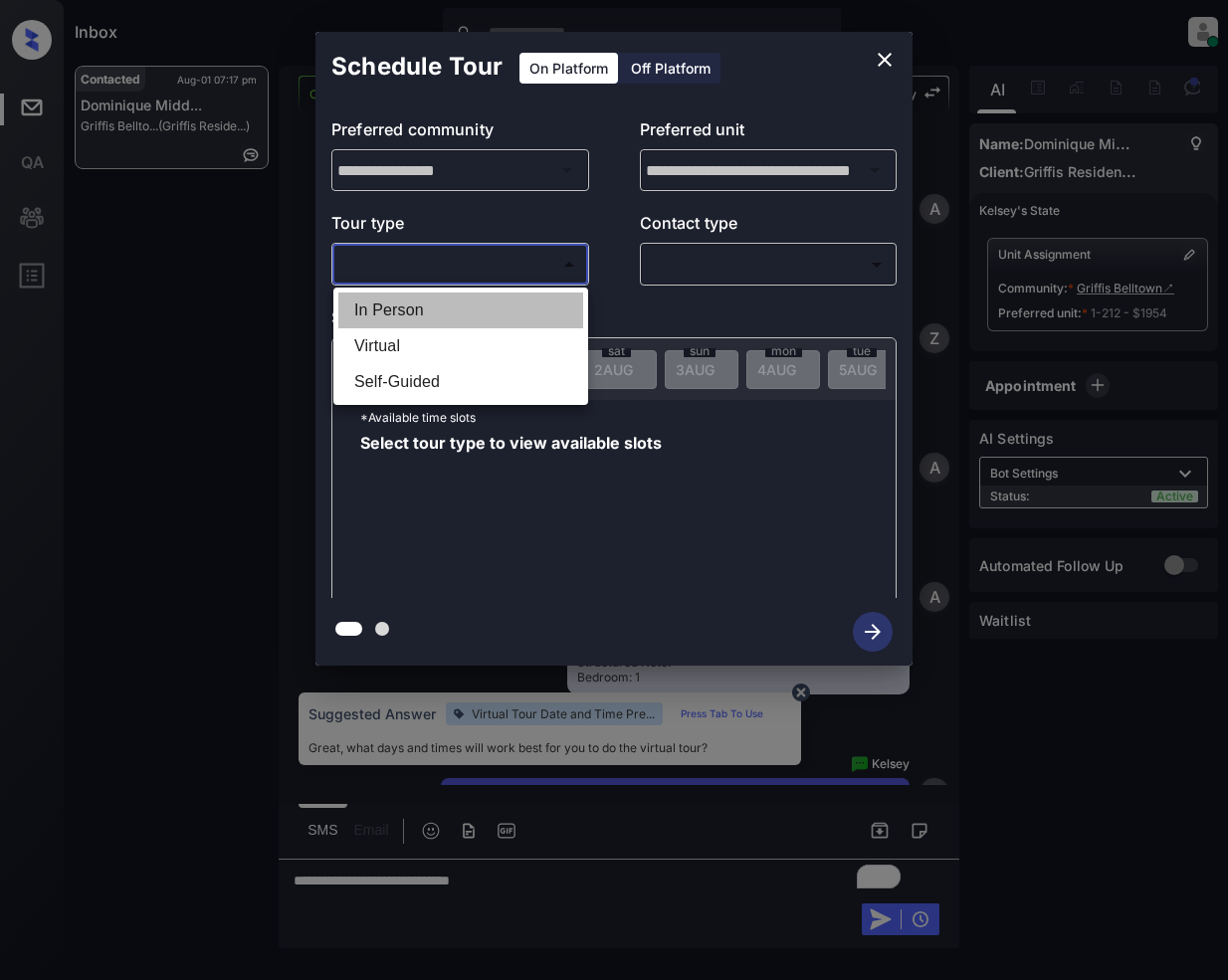 click on "In Person" at bounding box center [461, 310] 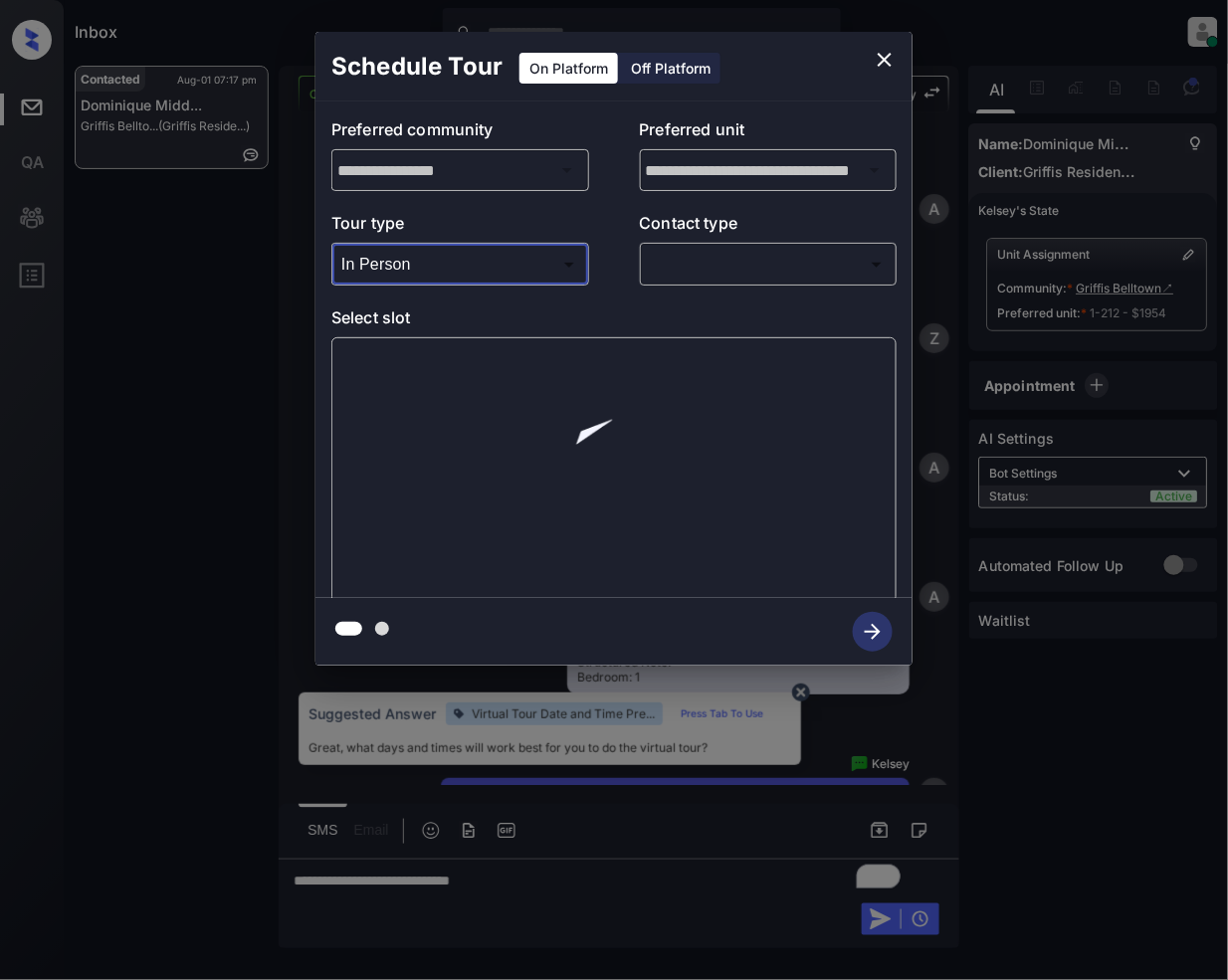scroll, scrollTop: 4356, scrollLeft: 0, axis: vertical 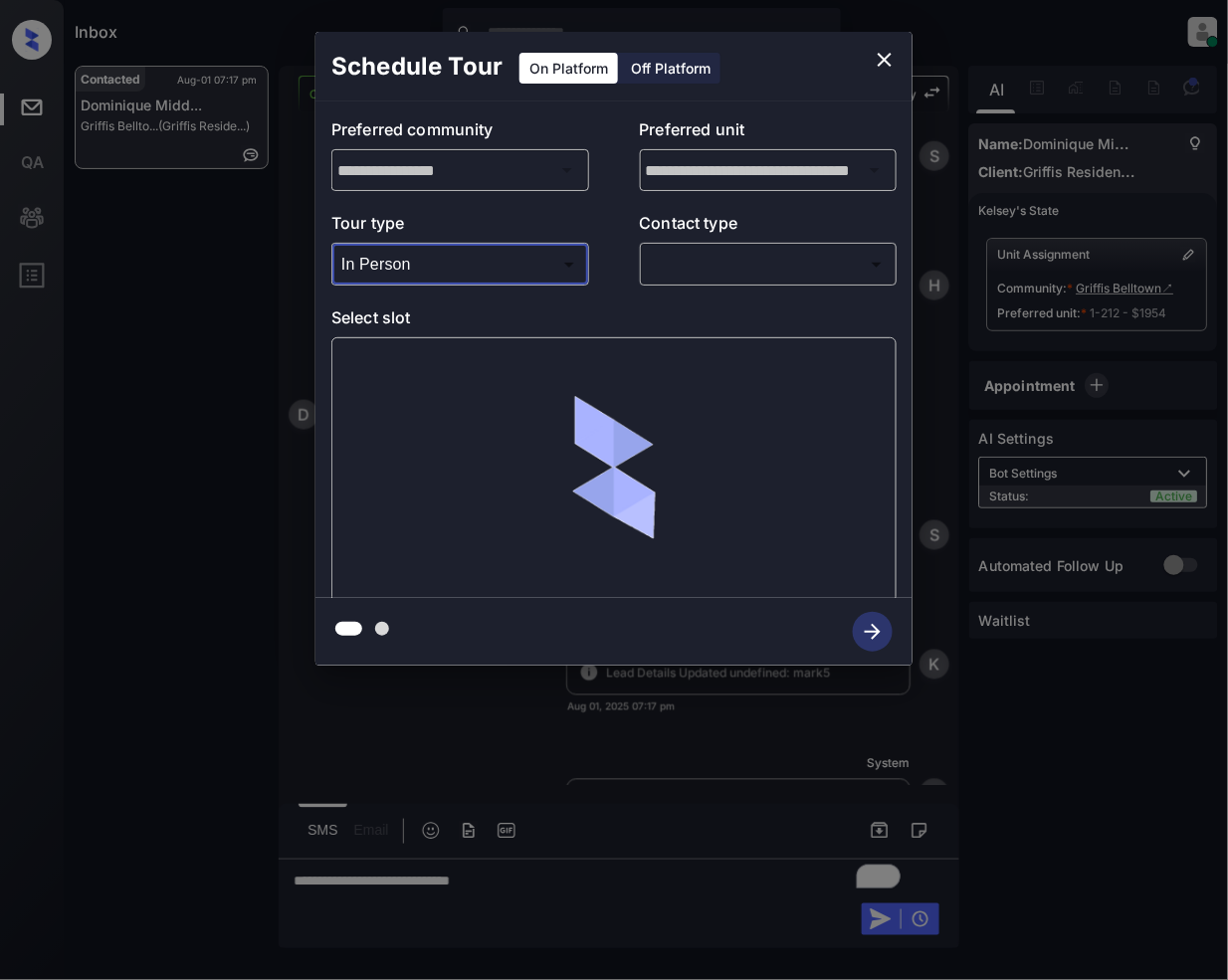 click on "Inbox Jeramie Castro Online Set yourself   offline Set yourself   on break Profile Switch to  light  mode Sign out Contacted Aug-01 07:17 pm   Dominique Midd... Griffis Bellto...  (Griffis Reside...) Contacted Lost Lead Sentiment: Angry Upon sliding the acknowledgement:  Lead will move to lost stage. * ​ SMS and call option will be set to opt out. AFM will be turned off for the lead. Kelsey New Message Agent Lead created via webhook in Inbound stage. Aug 01, 2025 06:37 pm A New Message Zuma Lead transferred to leasing agent: kelsey Aug 01, 2025 06:37 pm  Sync'd w  knock Z New Message Agent AFM Request sent to Kelsey. Aug 01, 2025 06:37 pm A New Message Agent Notes Note: Structured Note:
Bedroom: 1
Aug 01, 2025 06:37 pm A New Message Kelsey Hi Dominique, this is Kelsey reaching out because I saw you submitted an inquiry for Griffis Belltown. Would you like to schedule a tour or know any additional information? Also, please confirm that this is the best method to contact you. Aug 01, 2025 06:37 pm   knock K" at bounding box center (614, 490) 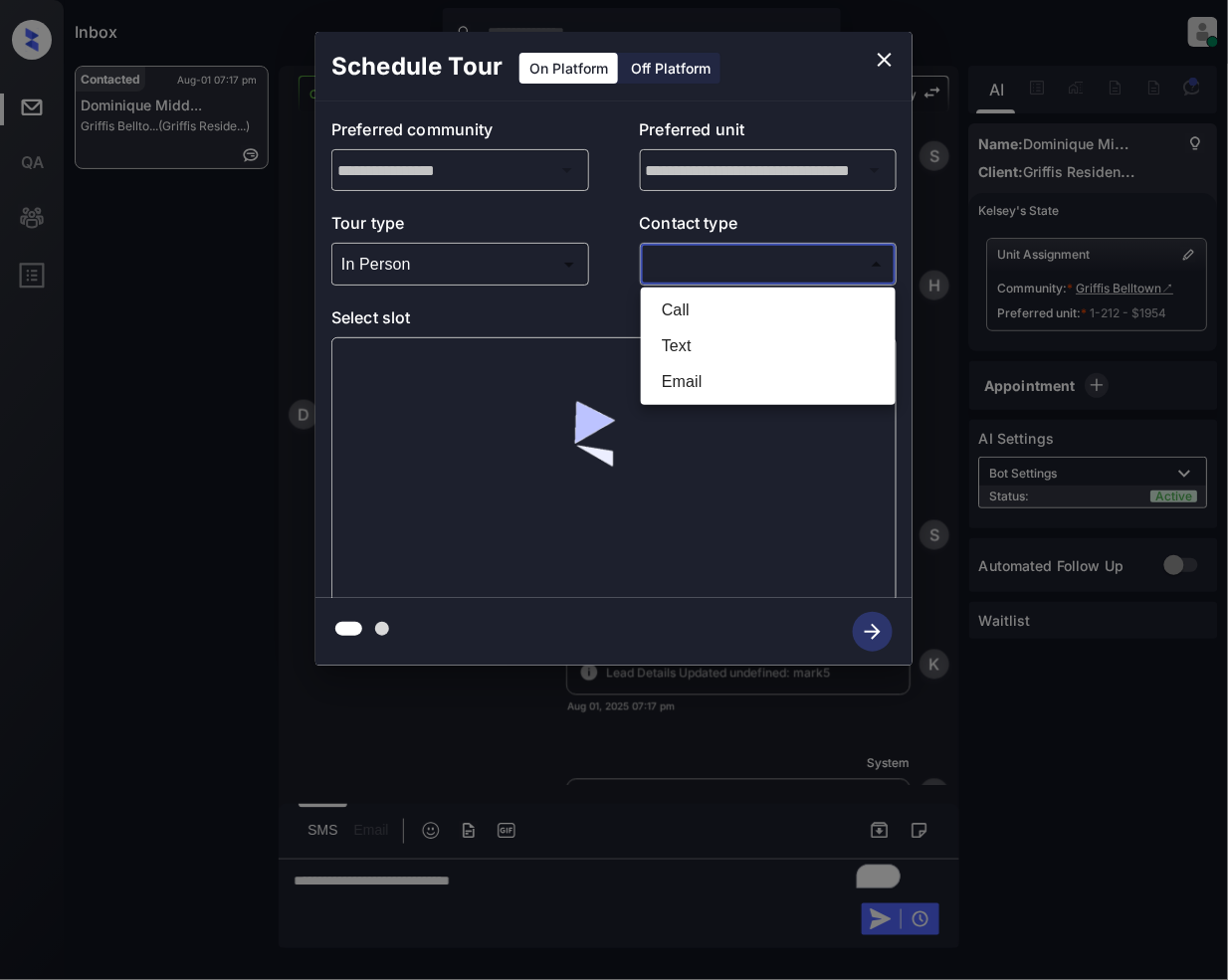 click on "Text" at bounding box center [768, 346] 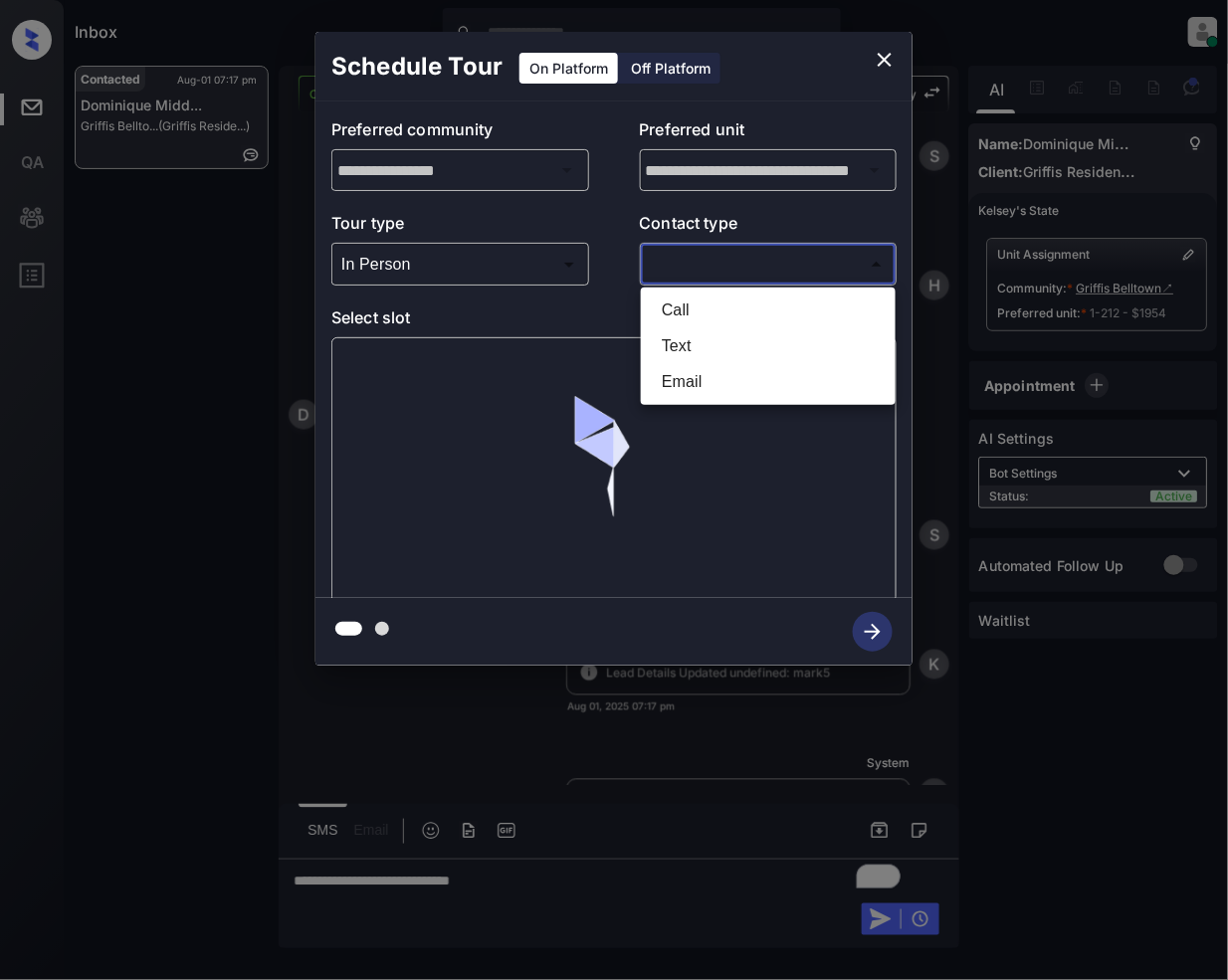 type on "****" 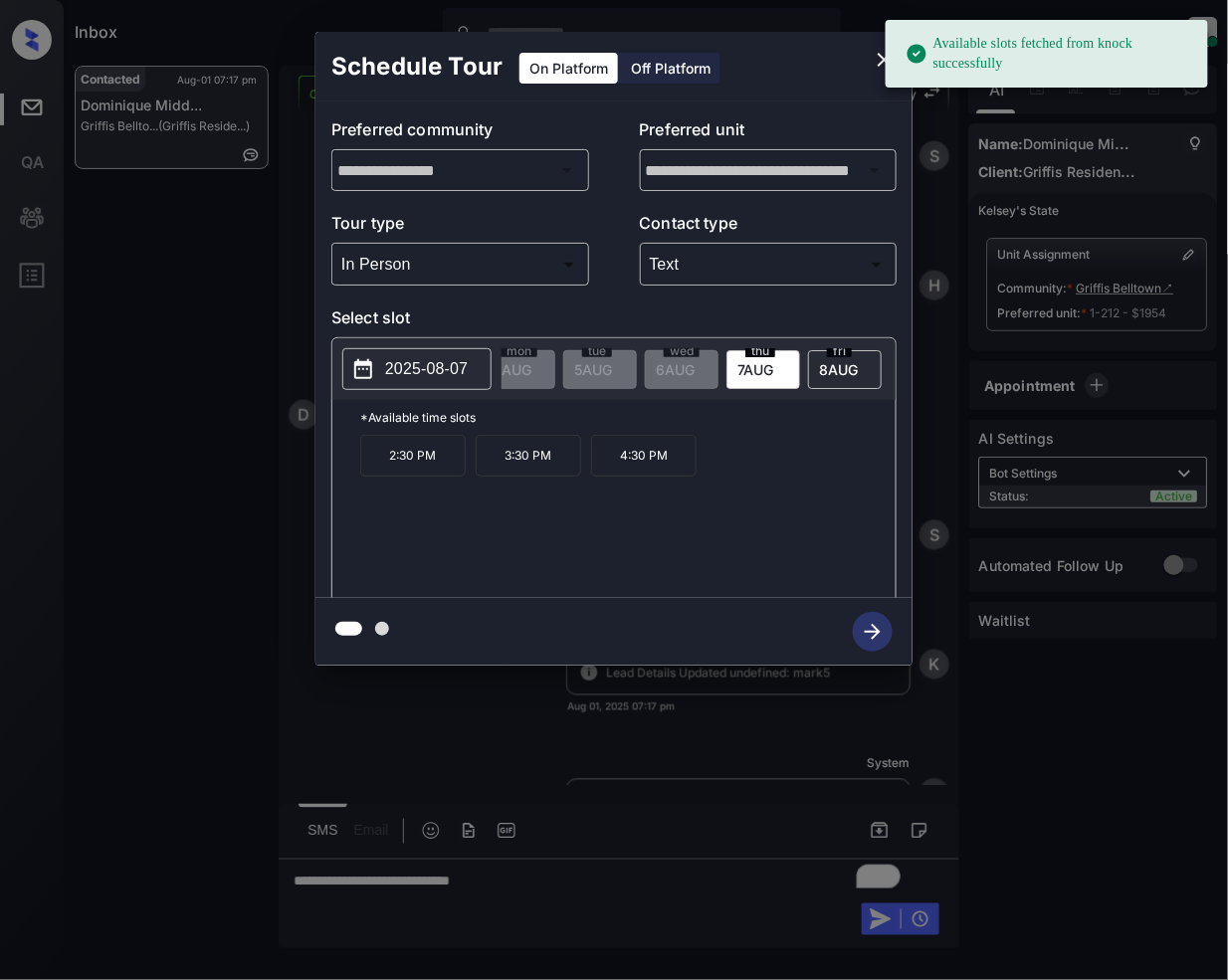 scroll, scrollTop: 0, scrollLeft: 390, axis: horizontal 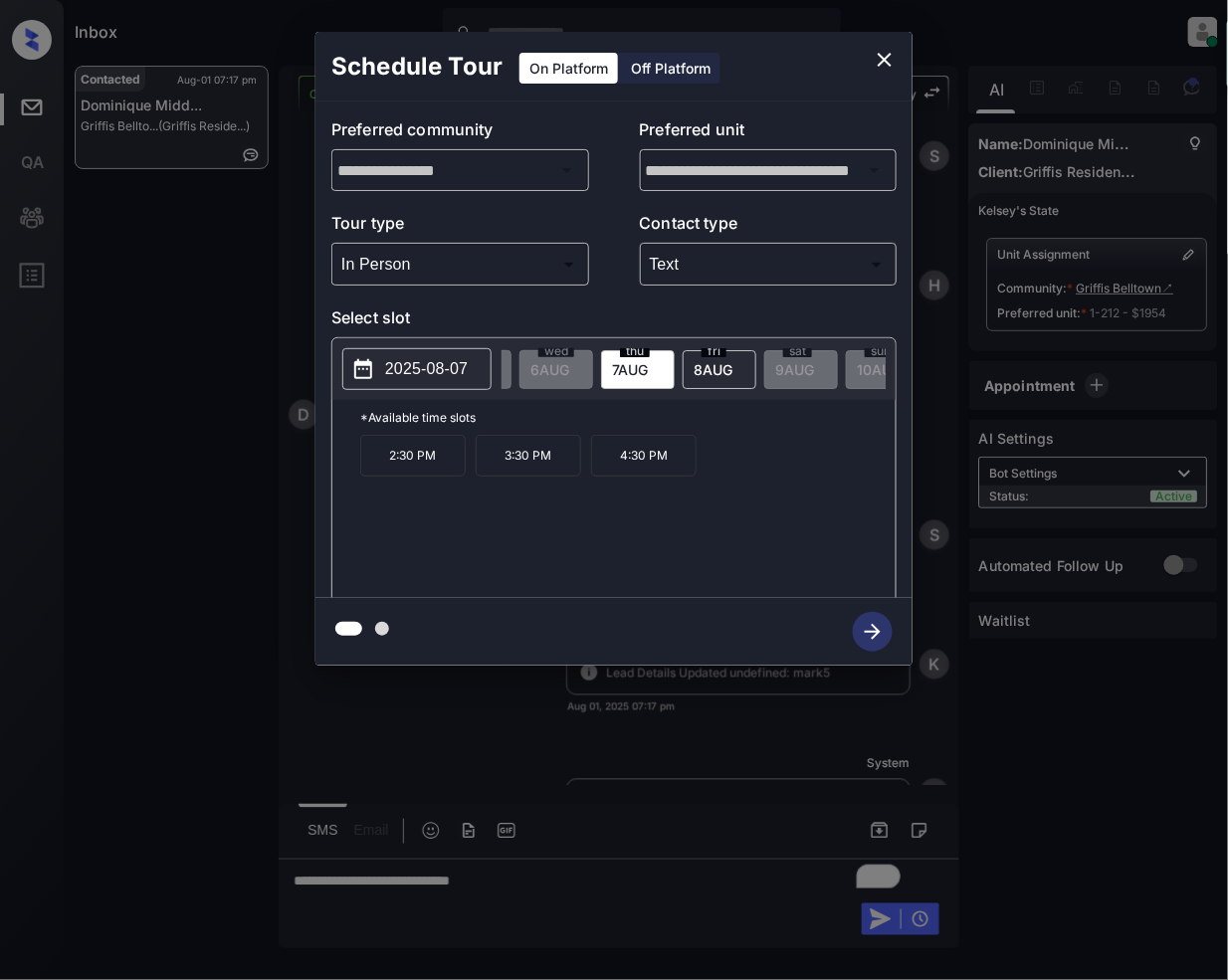 click on "8 AUG" at bounding box center [140, 369] 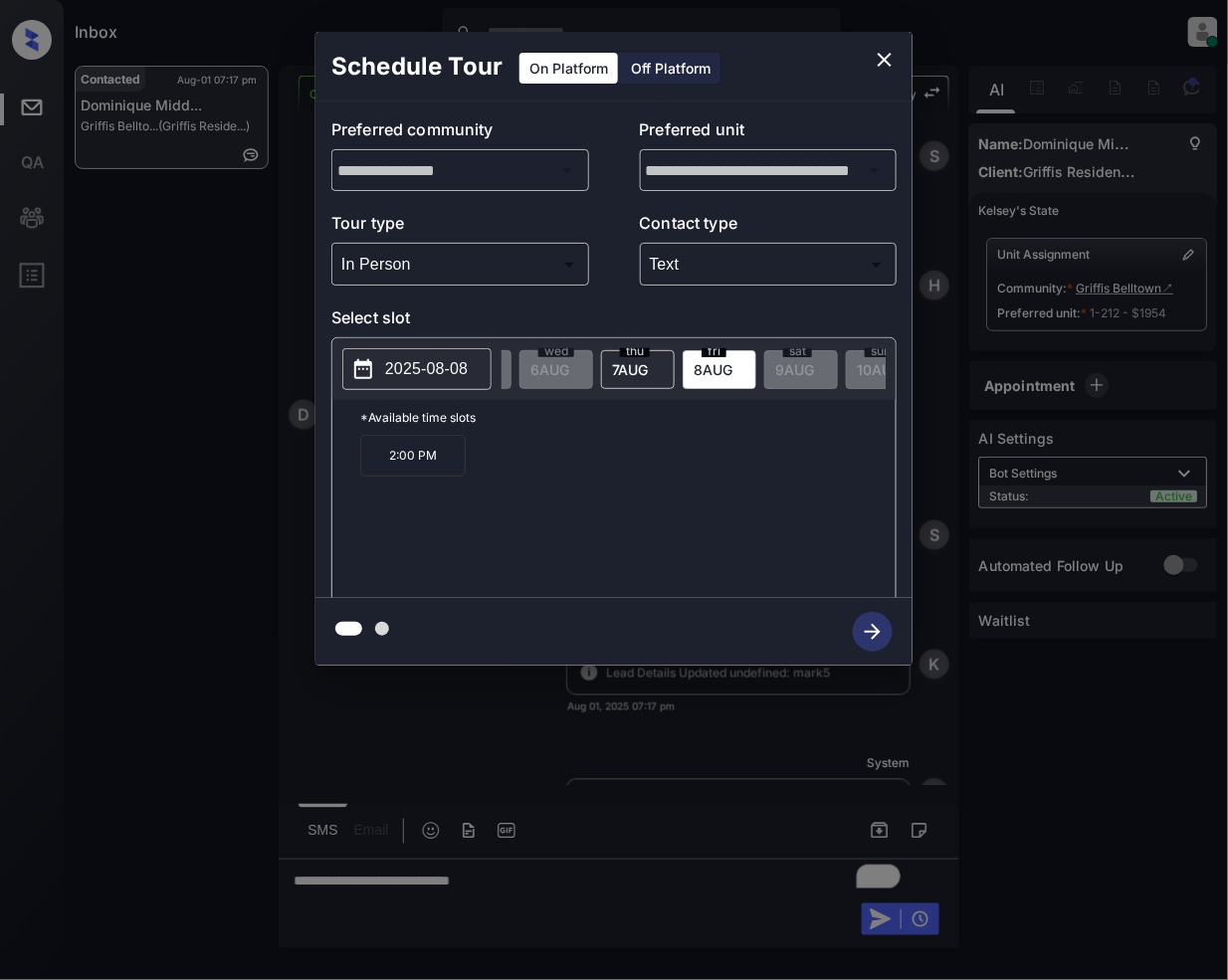 click 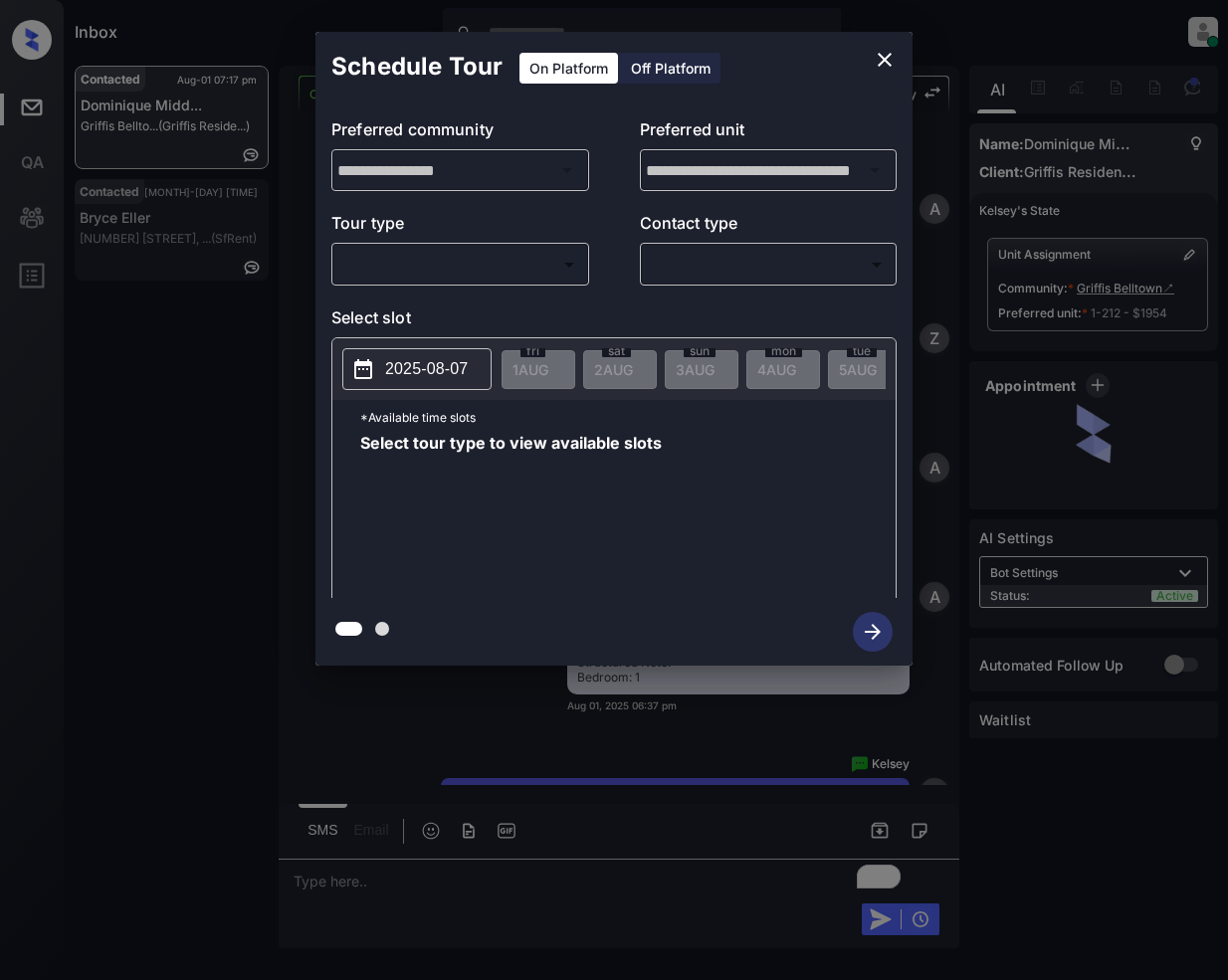 scroll, scrollTop: 0, scrollLeft: 0, axis: both 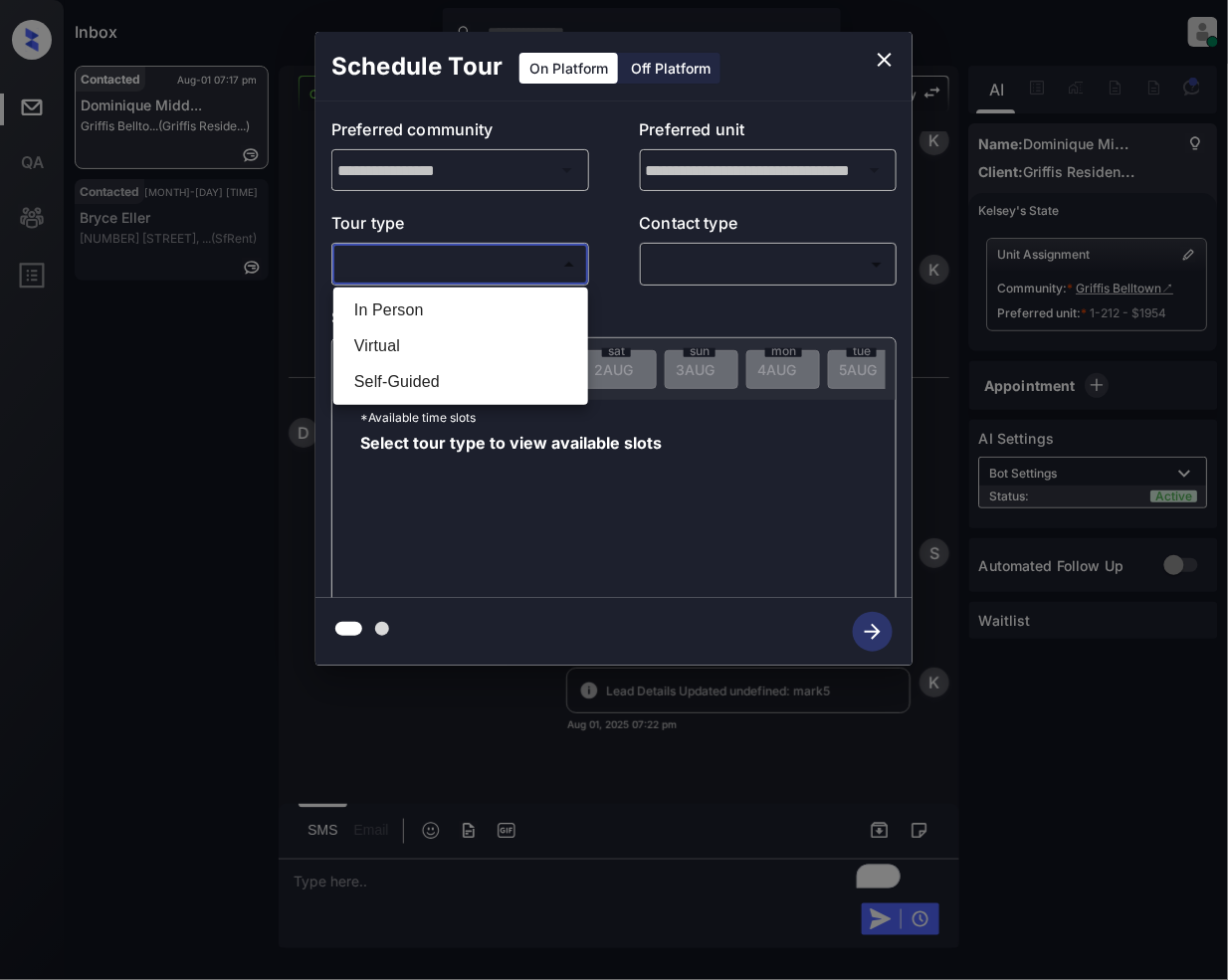 click on "Inbox Jeramie Castro Online Set yourself   offline Set yourself   on break Profile Switch to  light  mode Sign out Contacted [MONTH]-[DAY] [TIME]   Dominique Midd... Griffis Bellto...  (Griffis Reside...) Contacted [MONTH]-[DAY] [TIME]   Bryce Eller [NUMBER] [STREET], ...  (SfRent) Contacted Lost Lead Sentiment: Angry Upon sliding the acknowledgement:  Lead will move to lost stage. * ​ SMS and call option will be set to opt out. AFM will be turned off for the lead. Kelsey New Message Agent Lead created via webhook in Inbound stage. [MONTH] [DAY], [YEAR] [TIME] A New Message Zuma Lead transferred to leasing agent: kelsey [MONTH] [DAY], [YEAR] [TIME]  Sync'd w  knock Z New Message Agent AFM Request sent to Kelsey. [MONTH] [DAY], [YEAR] [TIME] A New Message Agent Notes Note: Structured Note:
Bedroom: 1
[MONTH] [DAY], [YEAR] [TIME] A New Message Kelsey [MONTH] [DAY], [YEAR] [TIME]   | TemplateAFMSms  Sync'd w  knock K New Message Kelsey Lead archived by Kelsey! [MONTH] [DAY], [YEAR] [TIME] K New Message Dominique Middlebrooks Tour and yes this is     Sync'd w  knock" at bounding box center [614, 490] 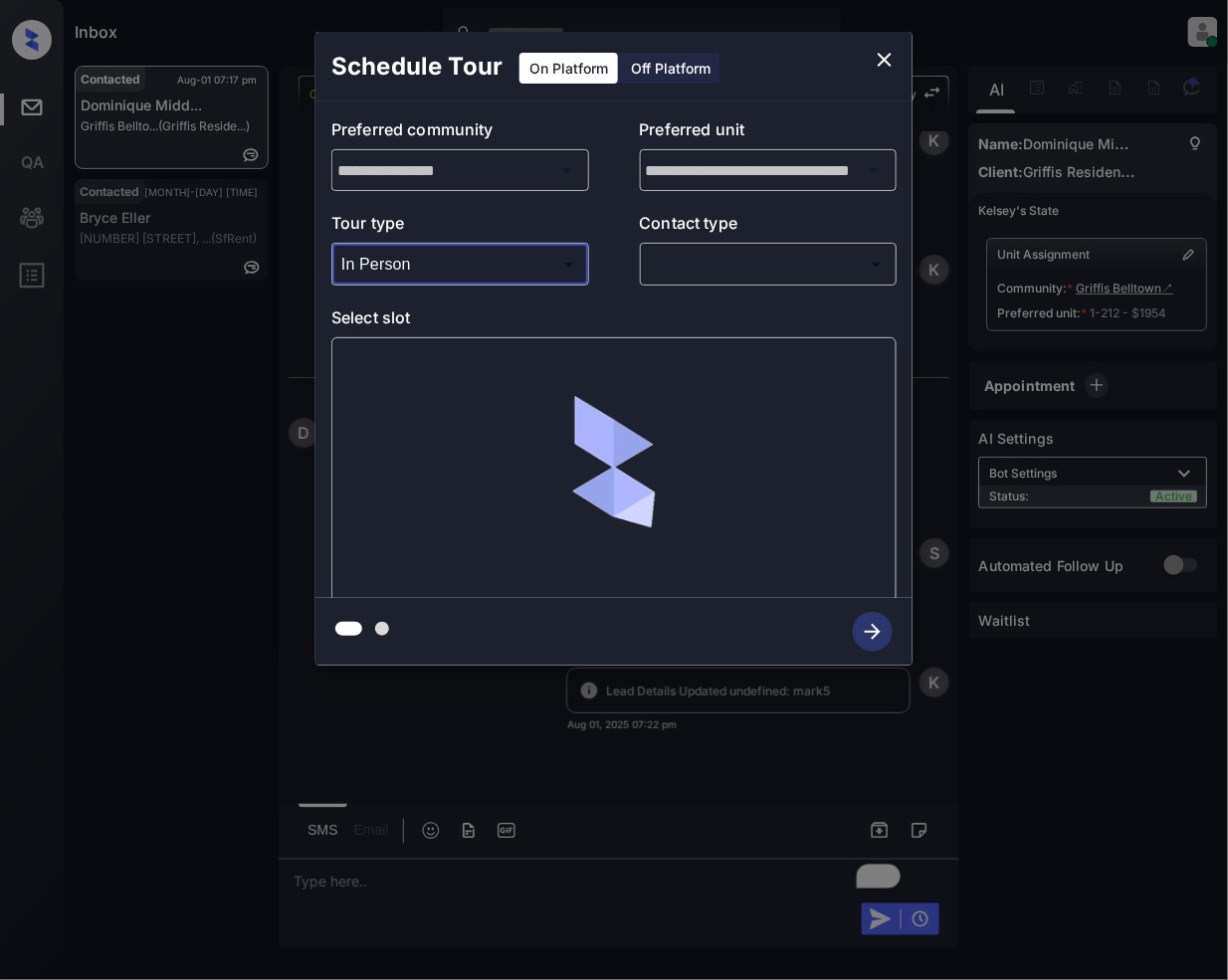 click on "Inbox Jeramie Castro Online Set yourself   offline Set yourself   on break Profile Switch to  light  mode Sign out Contacted [MONTH]-[DAY] [TIME]   Dominique Midd... Griffis Bellto...  (Griffis Reside...) Contacted [MONTH]-[DAY] [TIME]   Bryce Eller [NUMBER] [STREET], ...  (SfRent) Contacted Lost Lead Sentiment: Angry Upon sliding the acknowledgement:  Lead will move to lost stage. * ​ SMS and call option will be set to opt out. AFM will be turned off for the lead. Kelsey New Message Agent Lead created via webhook in Inbound stage. [MONTH] [DAY], [YEAR] [TIME] A New Message Zuma Lead transferred to leasing agent: kelsey [MONTH] [DAY], [YEAR] [TIME]  Sync'd w  knock Z New Message Agent AFM Request sent to Kelsey. [MONTH] [DAY], [YEAR] [TIME] A New Message Agent Notes Note: Structured Note:
Bedroom: 1
[MONTH] [DAY], [YEAR] [TIME] A New Message Kelsey [MONTH] [DAY], [YEAR] [TIME]   | TemplateAFMSms  Sync'd w  knock K New Message Kelsey Lead archived by Kelsey! [MONTH] [DAY], [YEAR] [TIME] K New Message Dominique Middlebrooks Tour and yes this is     Sync'd w  knock" at bounding box center (614, 490) 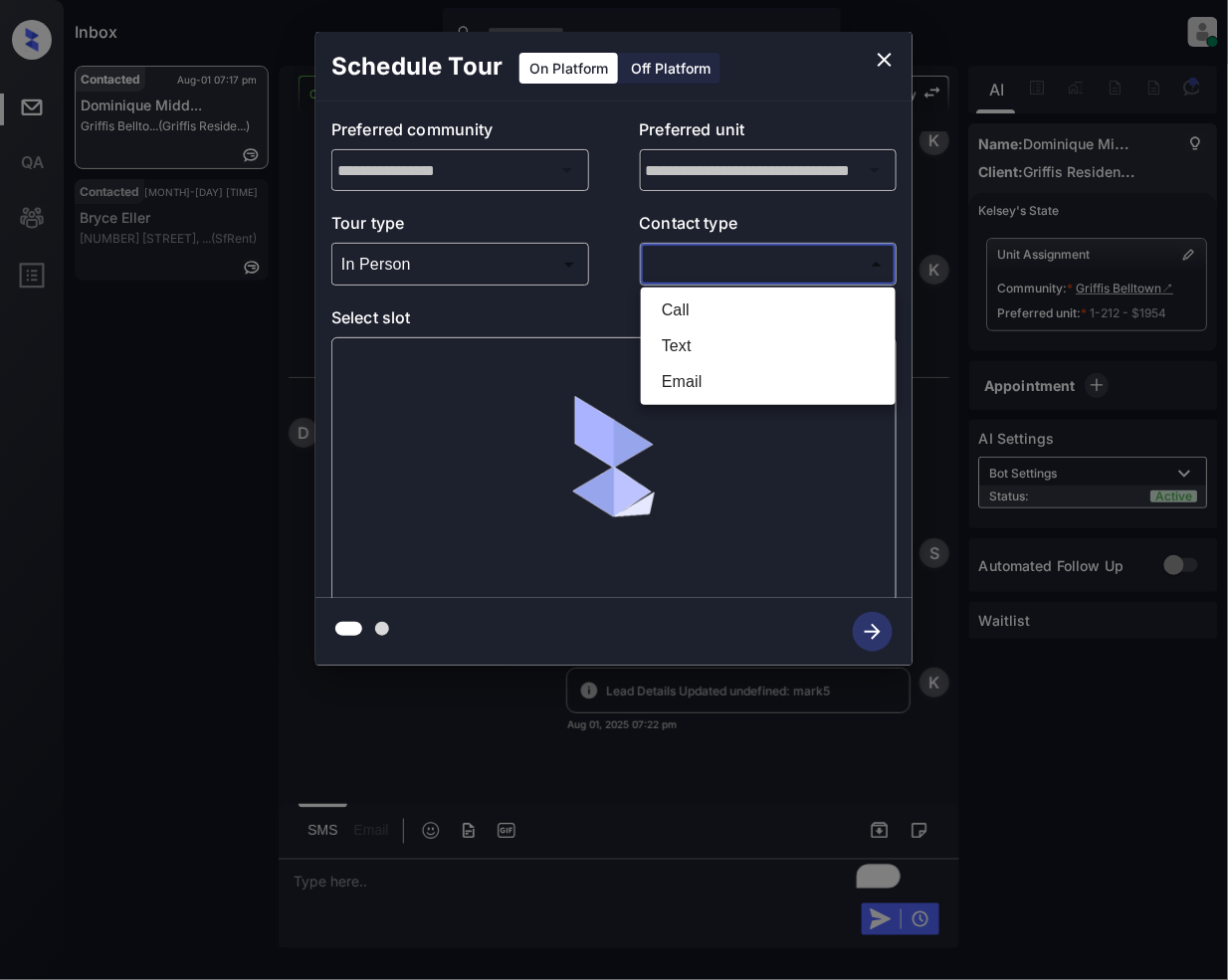 click on "Text" at bounding box center (768, 346) 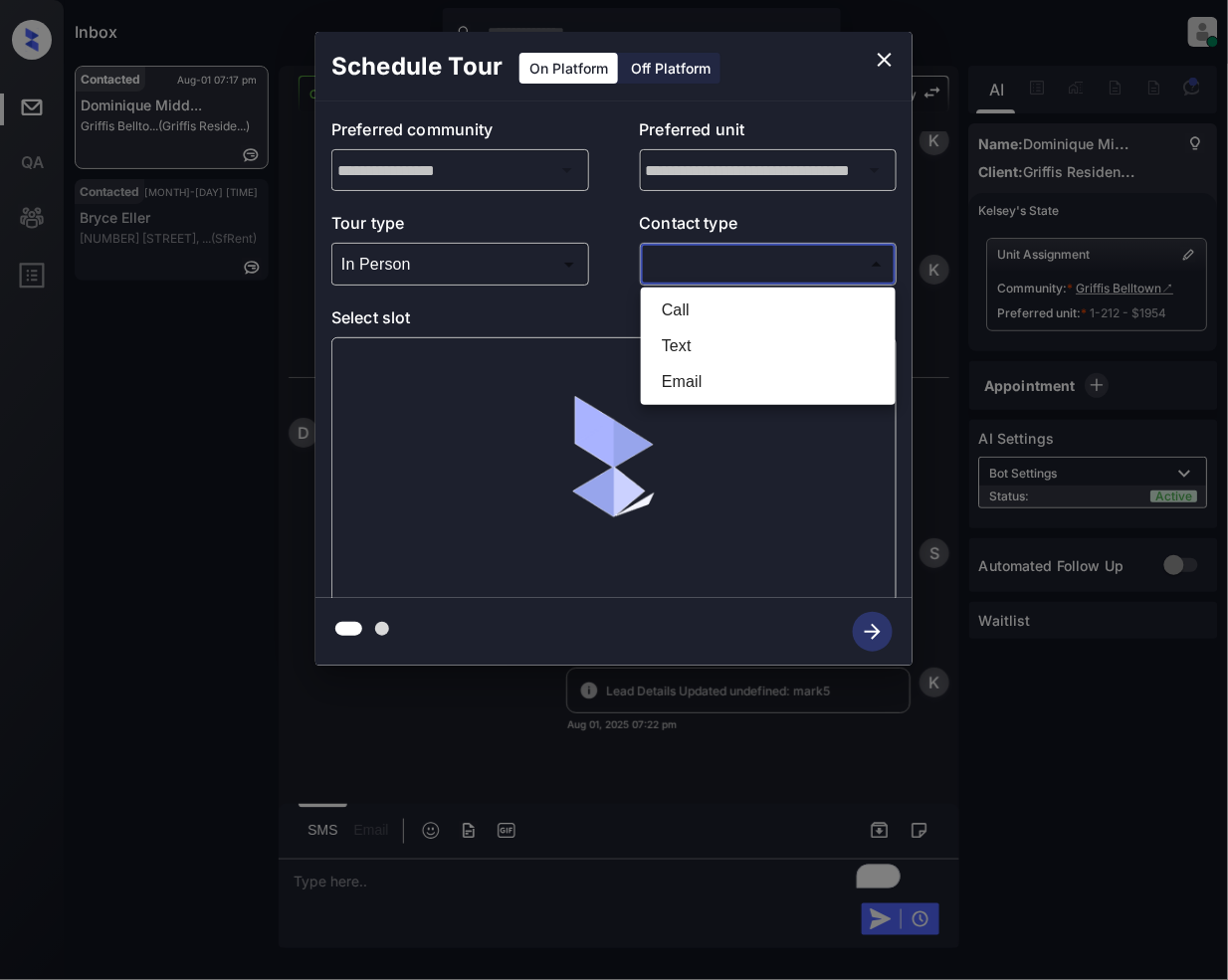 type on "****" 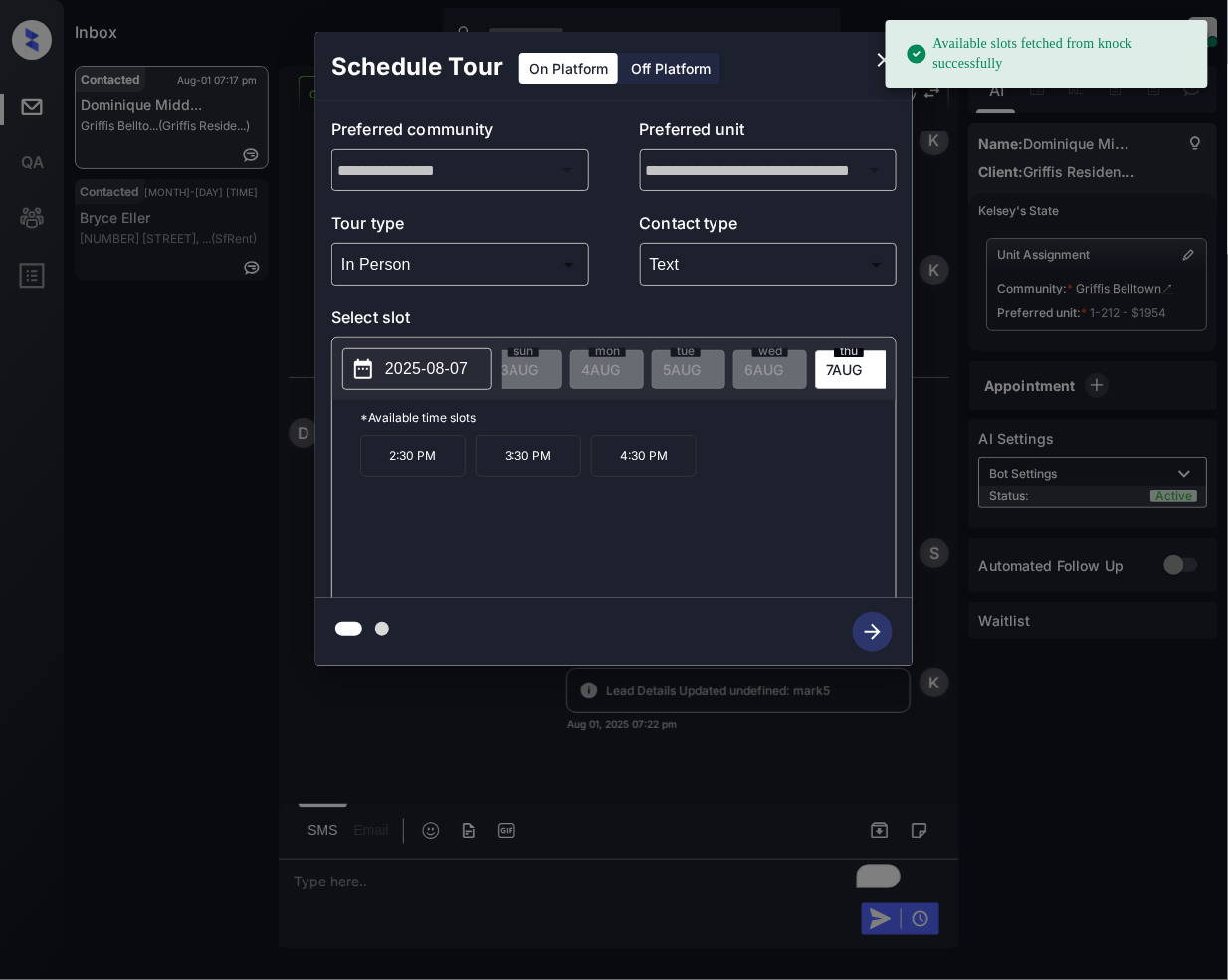 scroll, scrollTop: 0, scrollLeft: 195, axis: horizontal 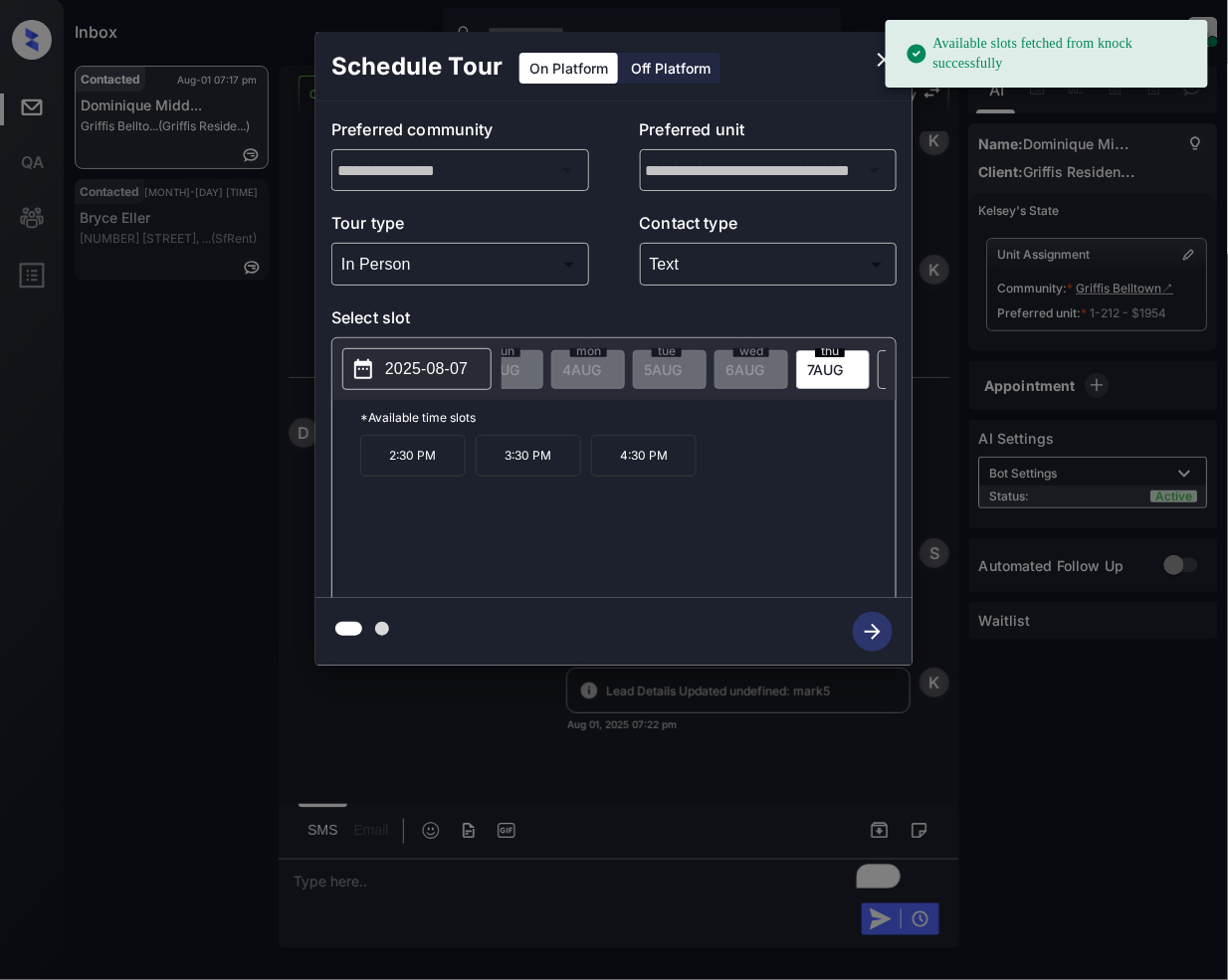 click on "[YEAR]-[MONTH]-[DAY] [DAY] [MONTH] [DAY] [DAY] [MONTH] [DAY] [DAY] [MONTH] [DAY] [DAY] [MONTH] [DAY] [DAY] [MONTH] [DAY] [DAY] [MONTH] [DAY] [DAY] [MONTH] [DAY] [DAY] [MONTH] [DAY] [DAY] [MONTH] [DAY] [DAY] [MONTH] [DAY] [DAY] [MONTH] [DAY] [DAY] [MONTH] [DAY] [DAY] [MONTH] [DAY] [DAY] [MONTH] [DAY] [DAY] [MONTH] [DAY] [DAY] [MONTH] [DAY] [DAY] [MONTH] [DAY] [DAY] [MONTH] [DAY] [DAY] [MONTH] [DAY] [DAY] [MONTH] [DAY] [DAY] [MONTH] [DAY] [DAY] [MONTH] [DAY] [DAY] [MONTH] [DAY] [DAY] [MONTH] [DAY] [DAY] [MONTH] [DAY] [DAY] [MONTH] [DAY] [DAY] [MONTH] [DAY] [DAY] [MONTH] [DAY] [DAY] [MONTH] [DAY] [DAY] [MONTH] [DAY] [DAY] [MONTH] [DAY] [DAY] [MONTH] [DAY] [DAY] [MONTH] [DAY] [DAY] [MONTH] [DAY] [DAY] [MONTH] [DAY] [DAY] [MONTH] [DAY] [DAY] [MONTH] [DAY] [DAY] [MONTH] [DAY] [DAY] [MONTH] [DAY] [DAY] [MONTH] [DAY] [DAY] [MONTH] [DAY] [DAY] [MONTH] [DAY] [DAY] [MONTH] [DAY] [DAY] [MONTH] [DAY] [DAY] [MONTH] [DAY] [DAY] [MONTH] [DAY] [DAY] [MONTH] [DAY] [DAY] [MONTH] [DAY] [DAY] [MONTH] [DAY] [DAY] [MONTH] [DAY] [DAY] [MONTH] [DAY] [DAY] [MONTH] [DAY] [DAY] [MONTH] [DAY] [DAY] [MONTH] [DAY] [DAY] [MONTH] [DAY] [DAY]" at bounding box center (614, 369) 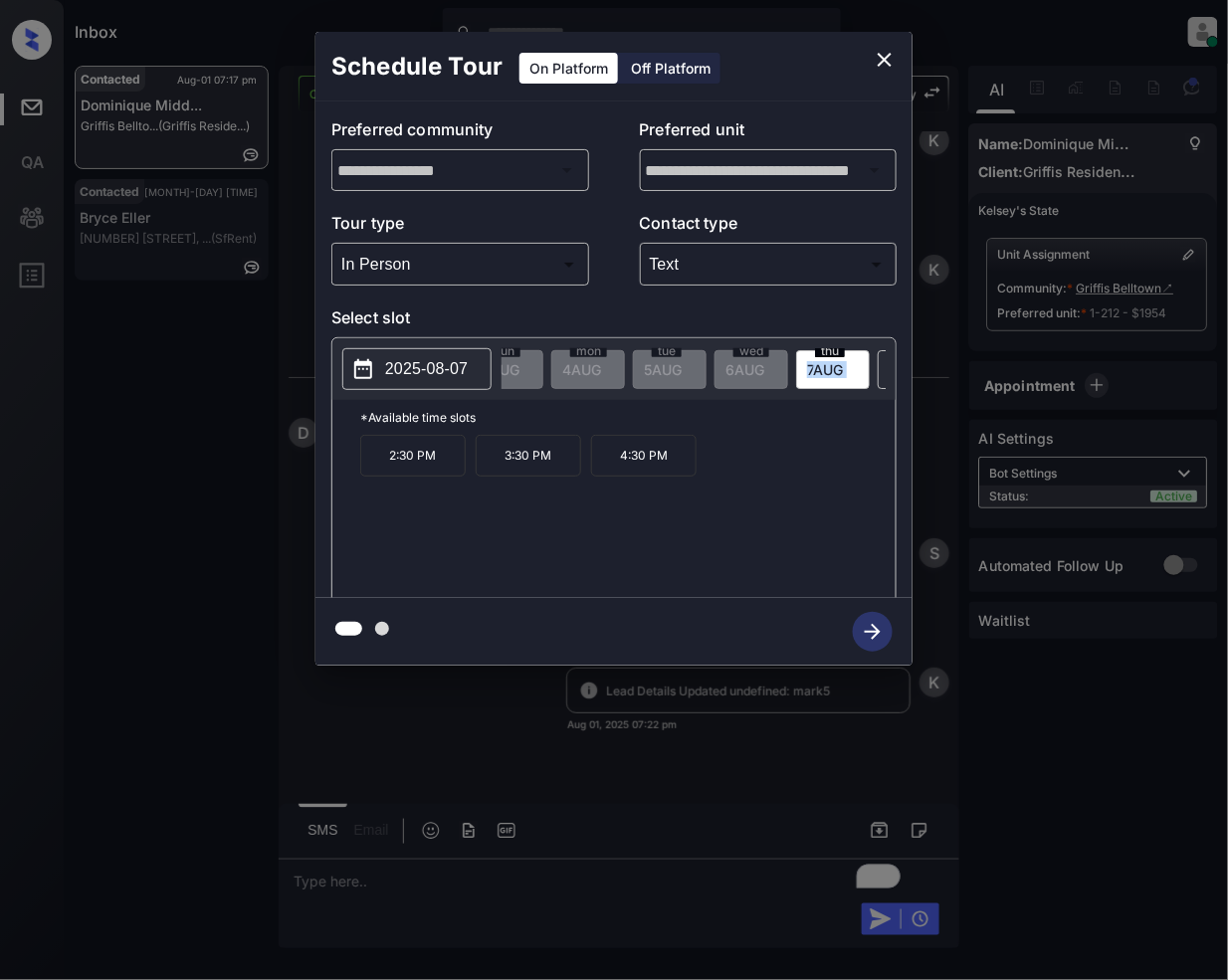 click on "[YEAR]-[MONTH]-[DAY] [DAY] [MONTH] [DAY] [DAY] [MONTH] [DAY] [DAY] [MONTH] [DAY] [DAY] [MONTH] [DAY] [DAY] [MONTH] [DAY] [DAY] [MONTH] [DAY] [DAY] [MONTH] [DAY] [DAY] [MONTH] [DAY] [DAY] [MONTH] [DAY] [DAY] [MONTH] [DAY] [DAY] [MONTH] [DAY] [DAY] [MONTH] [DAY] [DAY] [MONTH] [DAY] [DAY] [MONTH] [DAY] [DAY] [MONTH] [DAY] [DAY] [MONTH] [DAY] [DAY] [MONTH] [DAY] [DAY] [MONTH] [DAY] [DAY] [MONTH] [DAY] [DAY] [MONTH] [DAY] [DAY] [MONTH] [DAY] [DAY] [MONTH] [DAY] [DAY] [MONTH] [DAY] [DAY] [MONTH] [DAY] [DAY] [MONTH] [DAY] [DAY] [MONTH] [DAY] [DAY] [MONTH] [DAY] [DAY] [MONTH] [DAY] [DAY] [MONTH] [DAY] [DAY] [MONTH] [DAY] [DAY] [MONTH] [DAY] [DAY] [MONTH] [DAY] [DAY] [MONTH] [DAY] [DAY] [MONTH] [DAY] [DAY] [MONTH] [DAY] [DAY] [MONTH] [DAY] [DAY] [MONTH] [DAY] [DAY] [MONTH] [DAY] [DAY] [MONTH] [DAY] [DAY] [MONTH] [DAY] [DAY] [MONTH] [DAY] [DAY] [MONTH] [DAY] [DAY] [MONTH] [DAY] [DAY] [MONTH] [DAY] [DAY] [MONTH] [DAY] [DAY] [MONTH] [DAY] [DAY] [MONTH] [DAY] [DAY] [MONTH] [DAY] [DAY] [MONTH] [DAY] [DAY] [MONTH] [DAY] [DAY] [MONTH] [DAY] [DAY] [MONTH] [DAY] [DAY] [MONTH] [DAY] [DAY] [MONTH] [DAY] [DAY] [MONTH] [DAY] [DAY]" at bounding box center [614, 369] 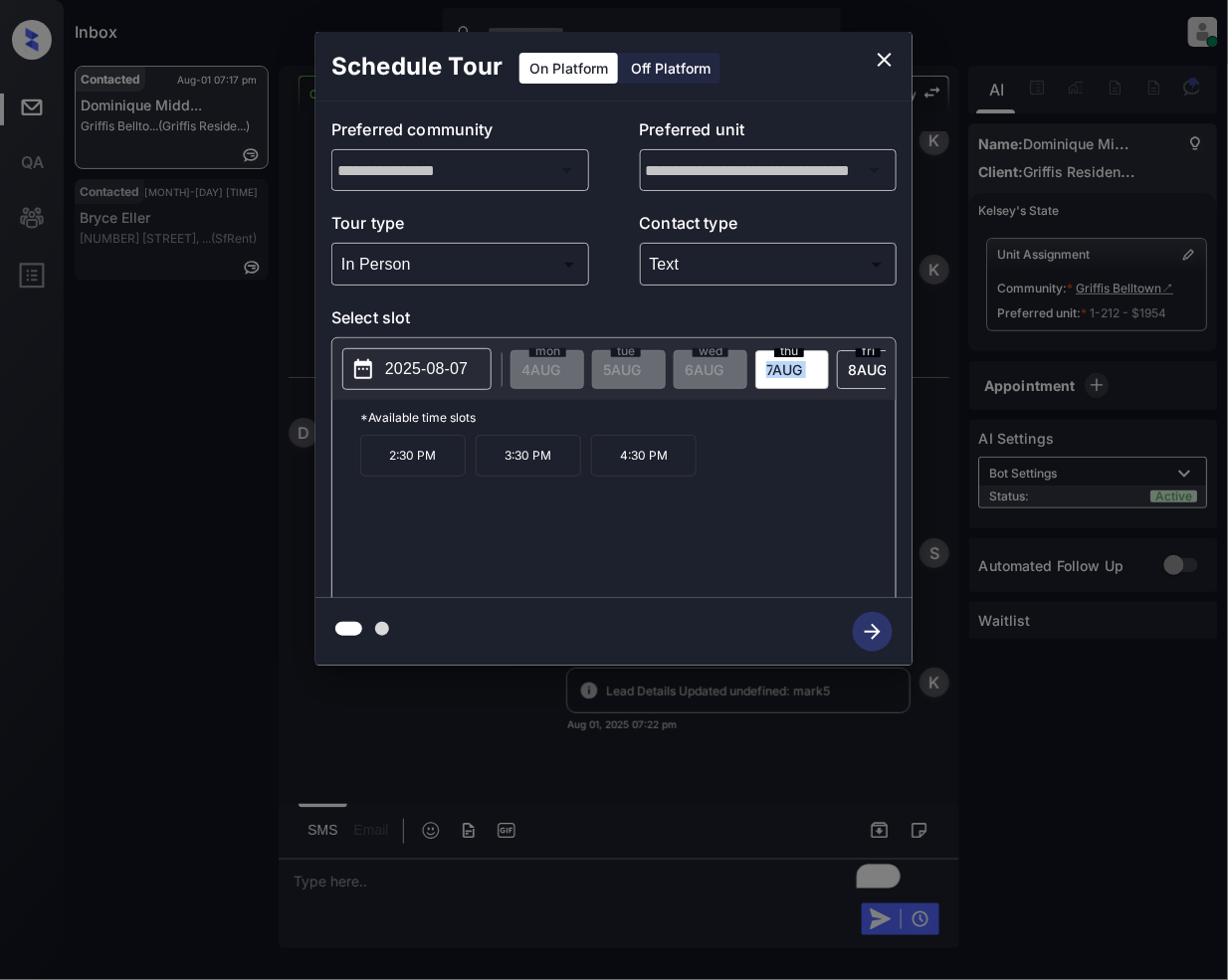 scroll, scrollTop: 0, scrollLeft: 248, axis: horizontal 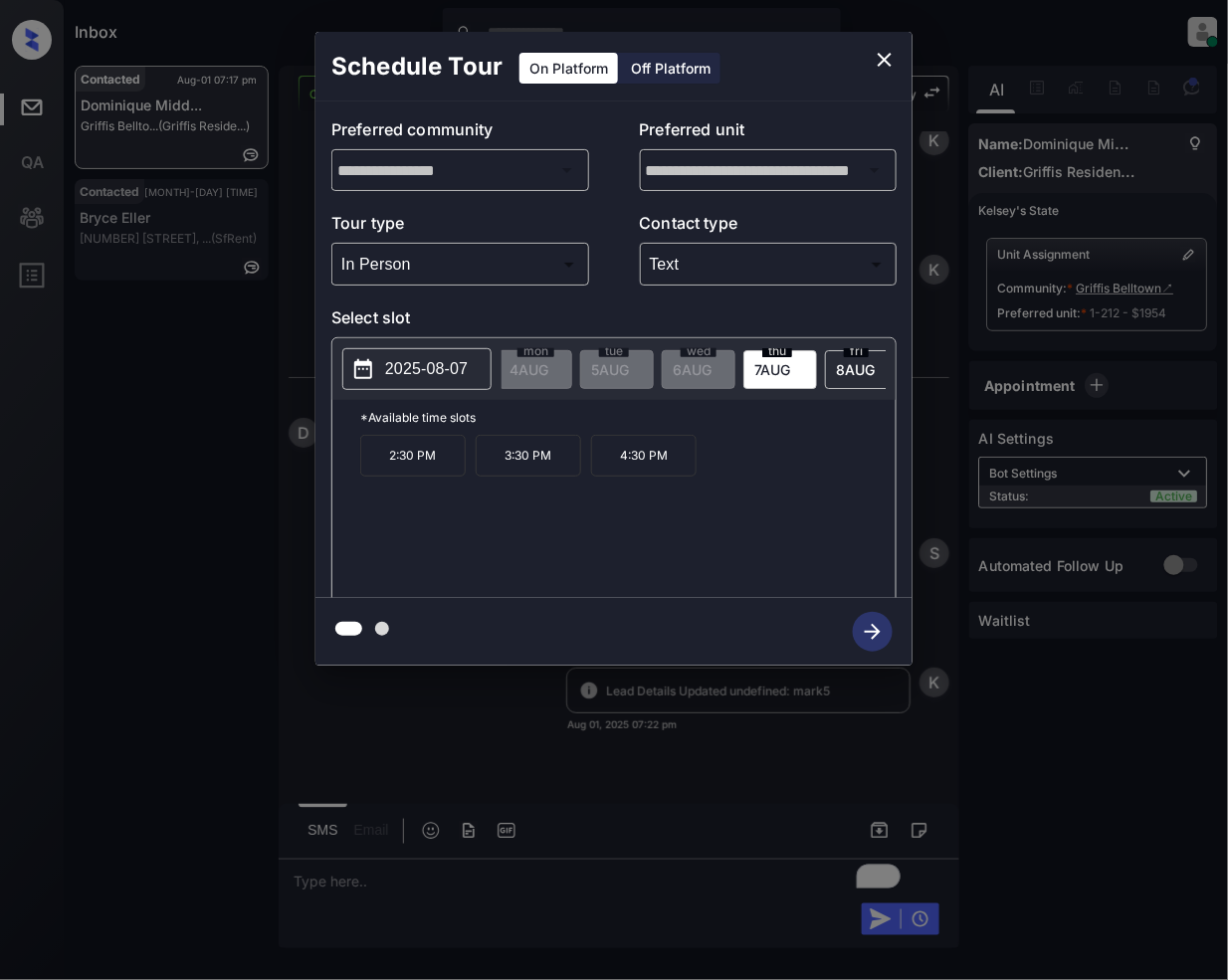 click on "fri 8 AUG" at bounding box center [862, 369] 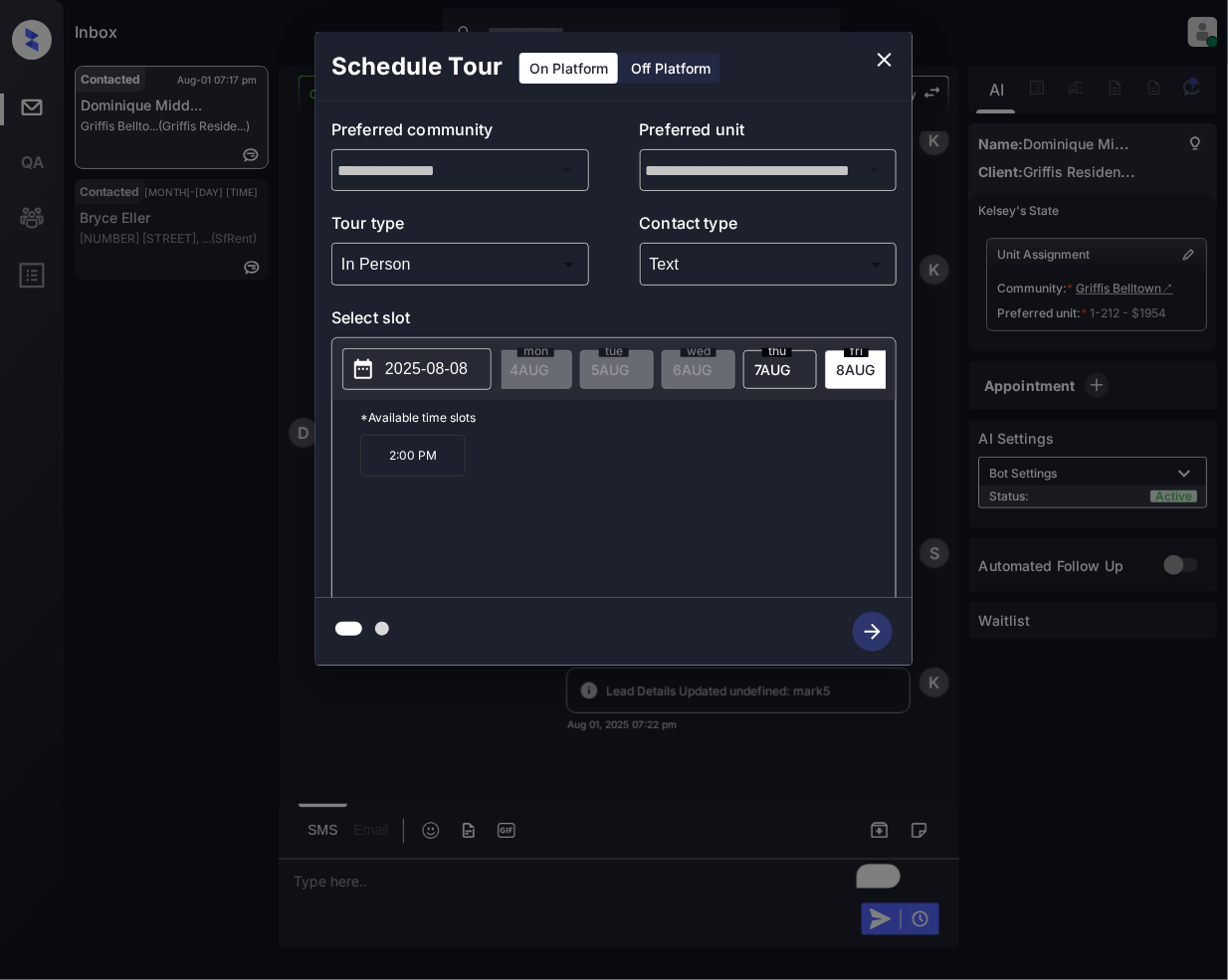 click on "2:00 PM" at bounding box center (413, 456) 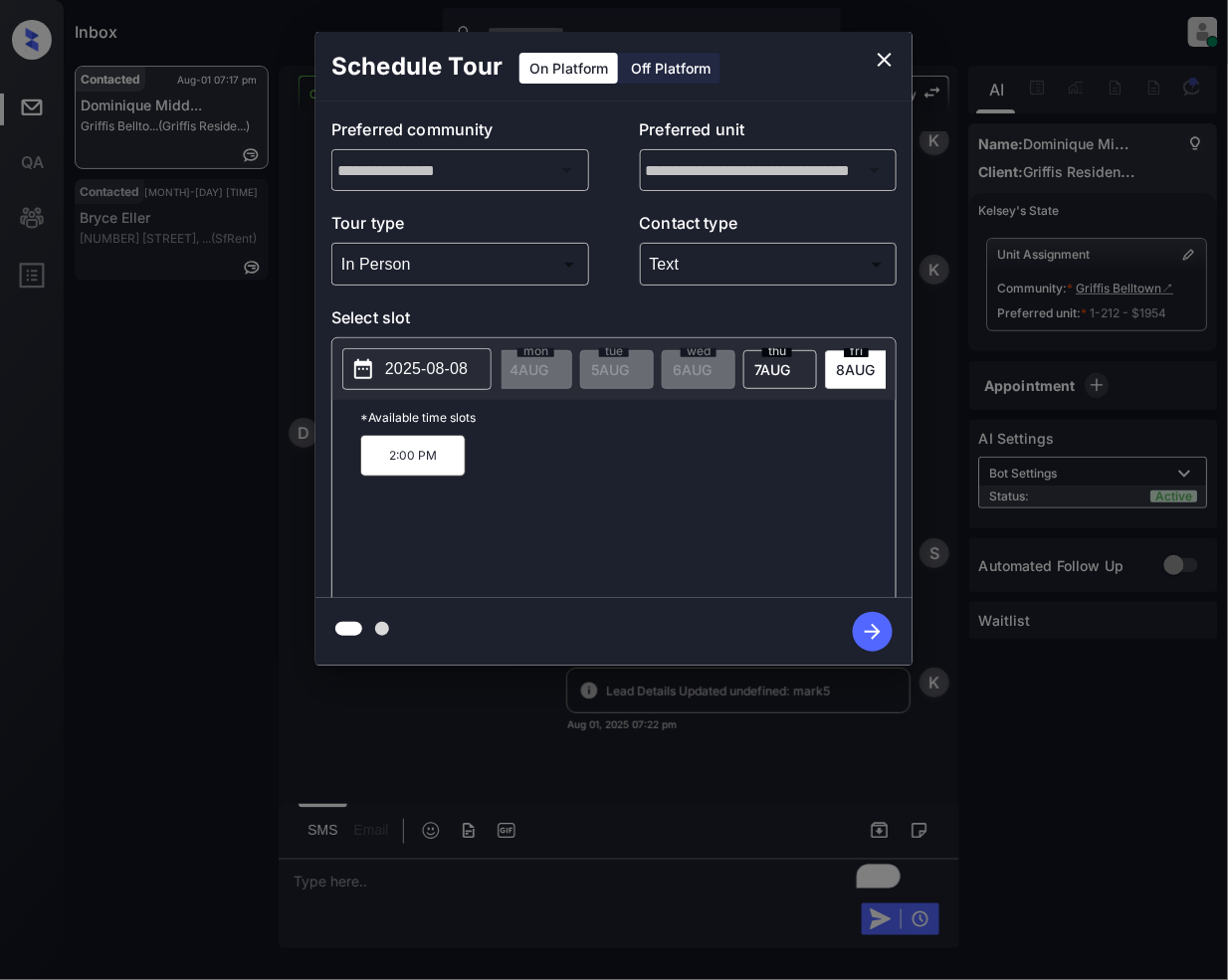 click 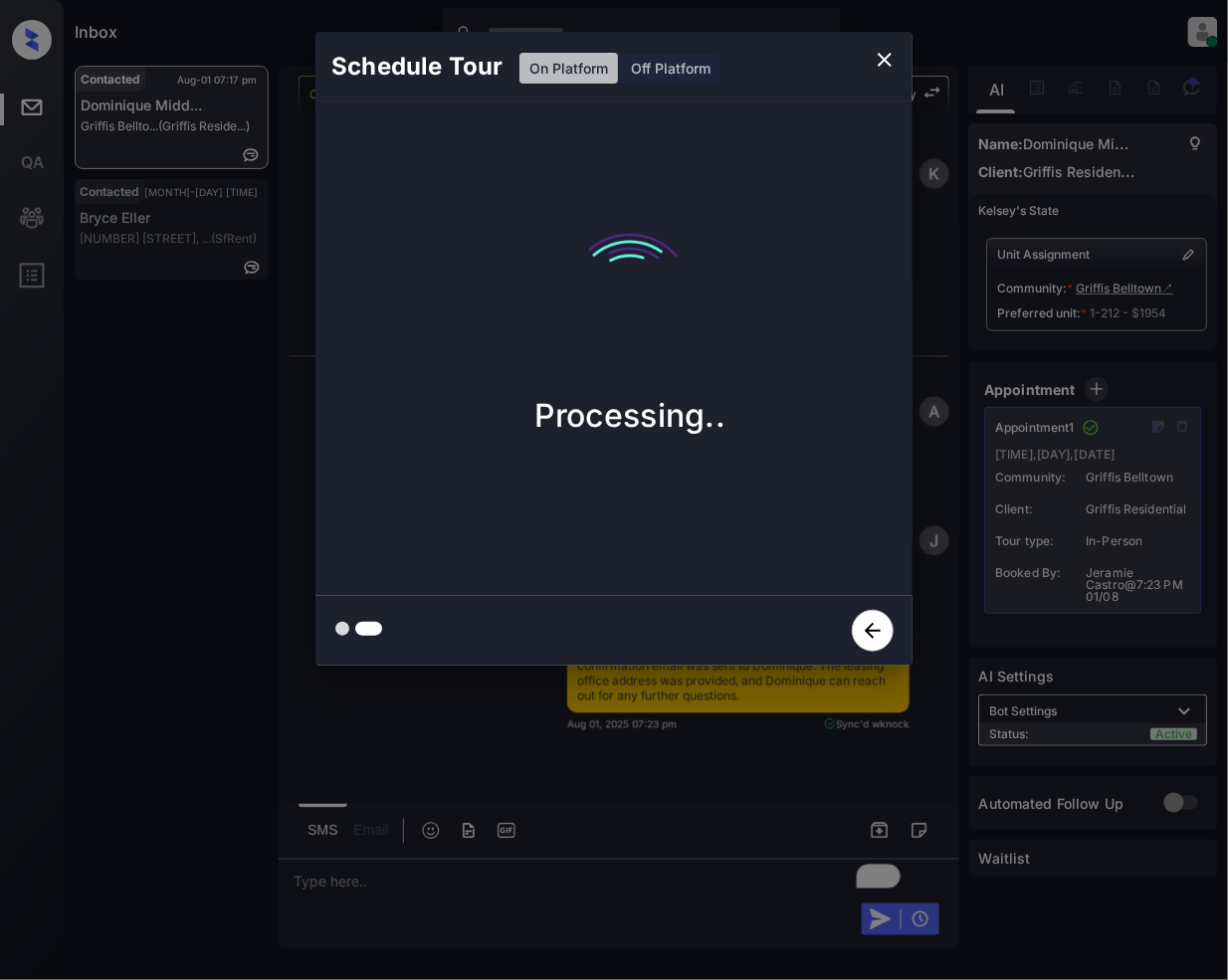scroll, scrollTop: 6445, scrollLeft: 0, axis: vertical 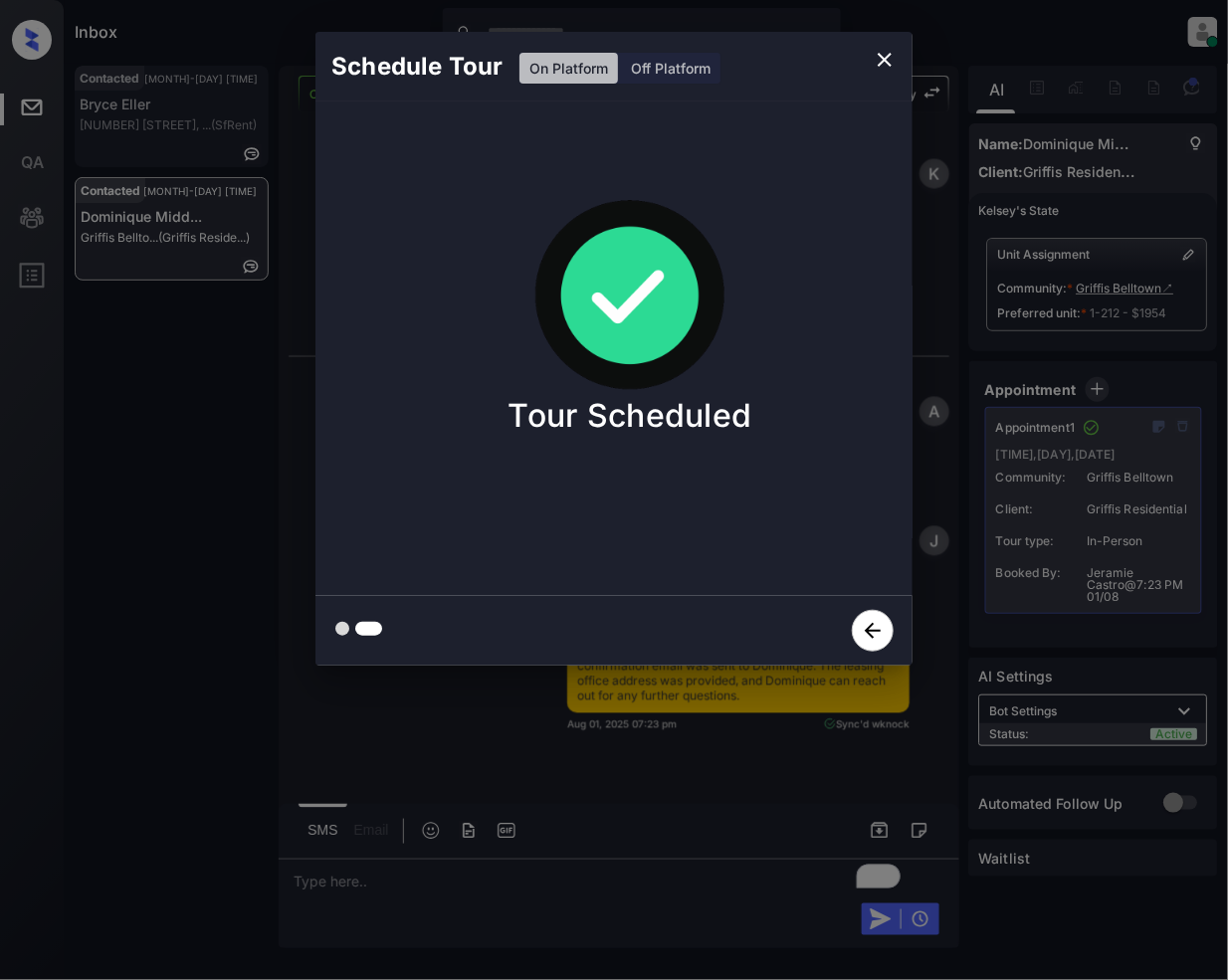 click 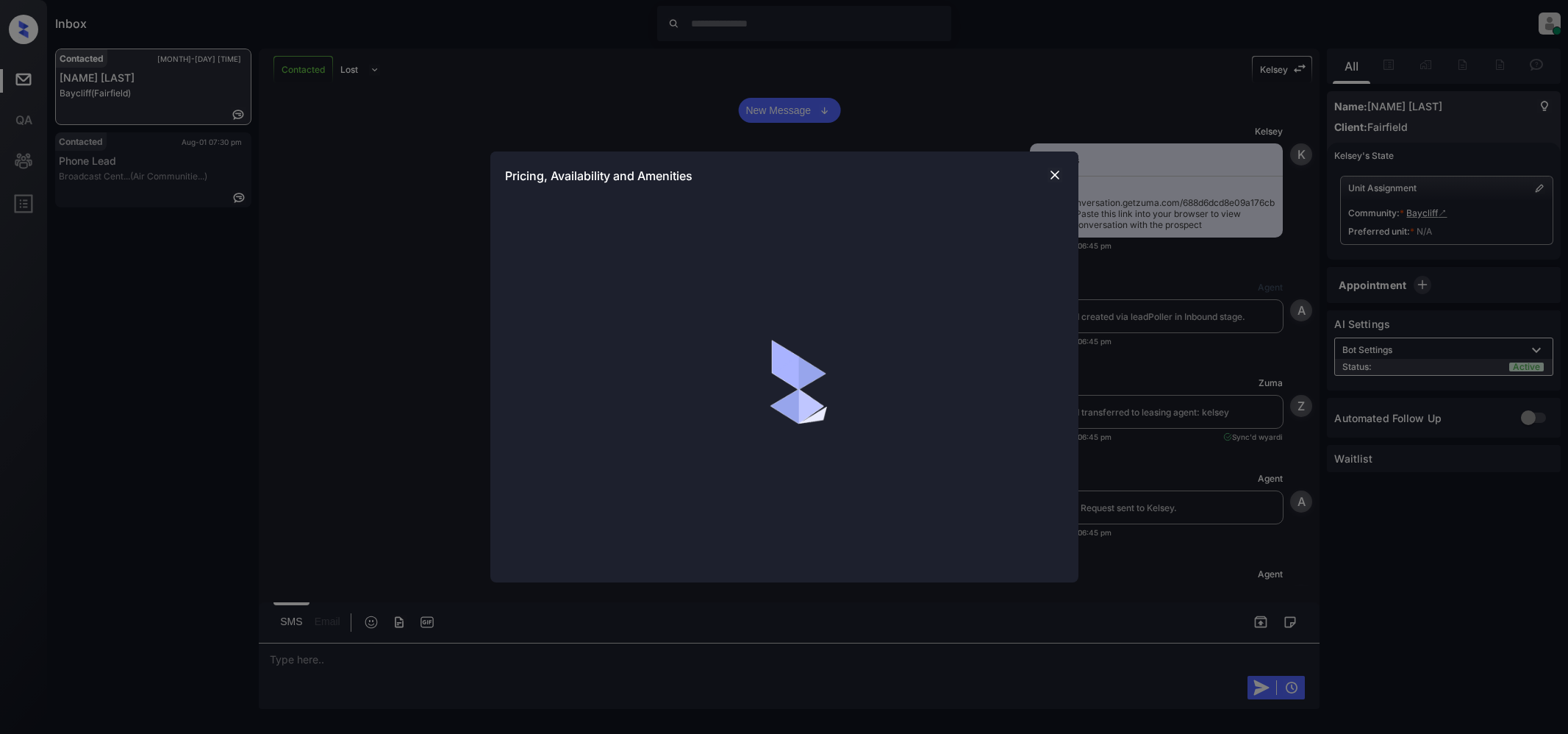 scroll, scrollTop: 0, scrollLeft: 0, axis: both 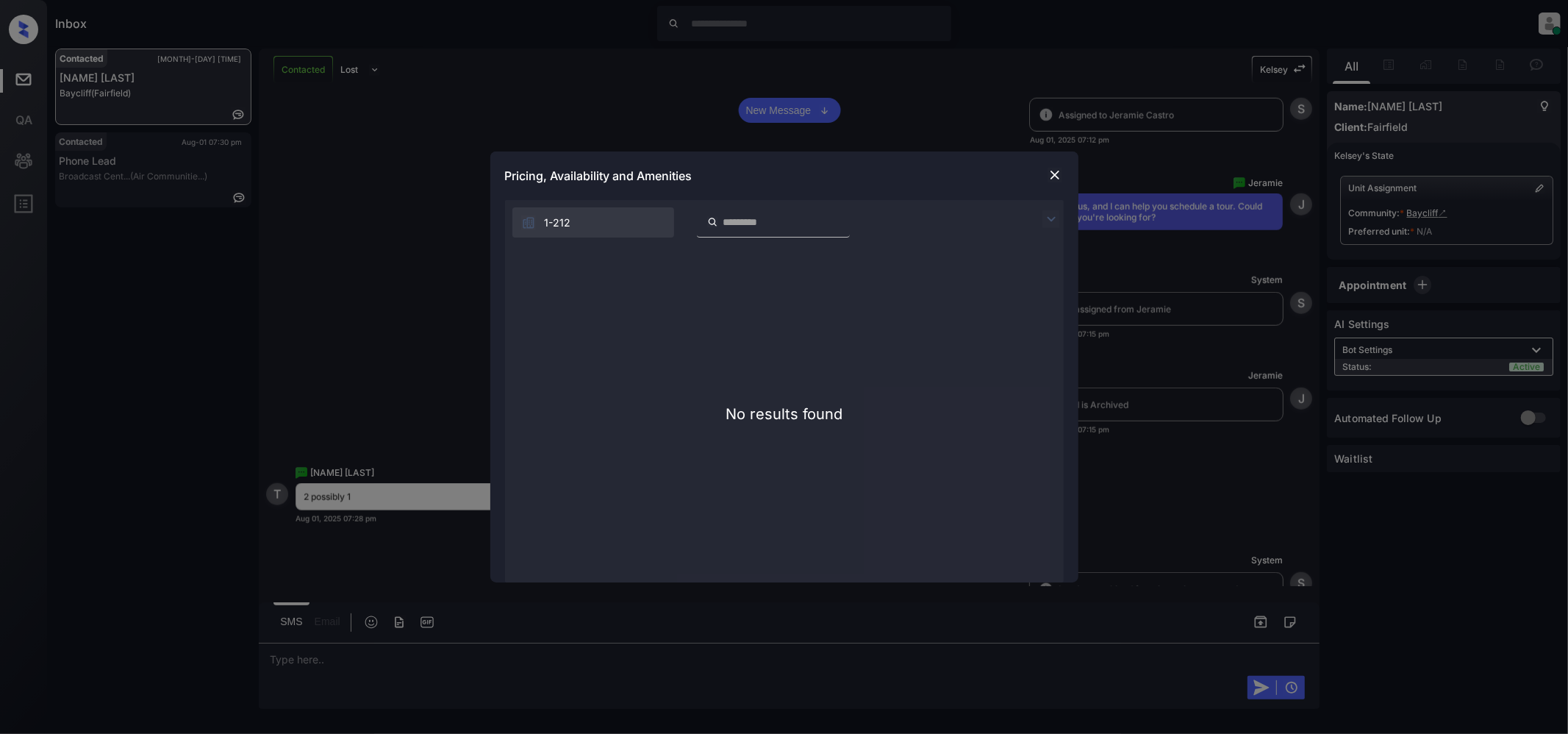 click on "**********" at bounding box center [784, 367] 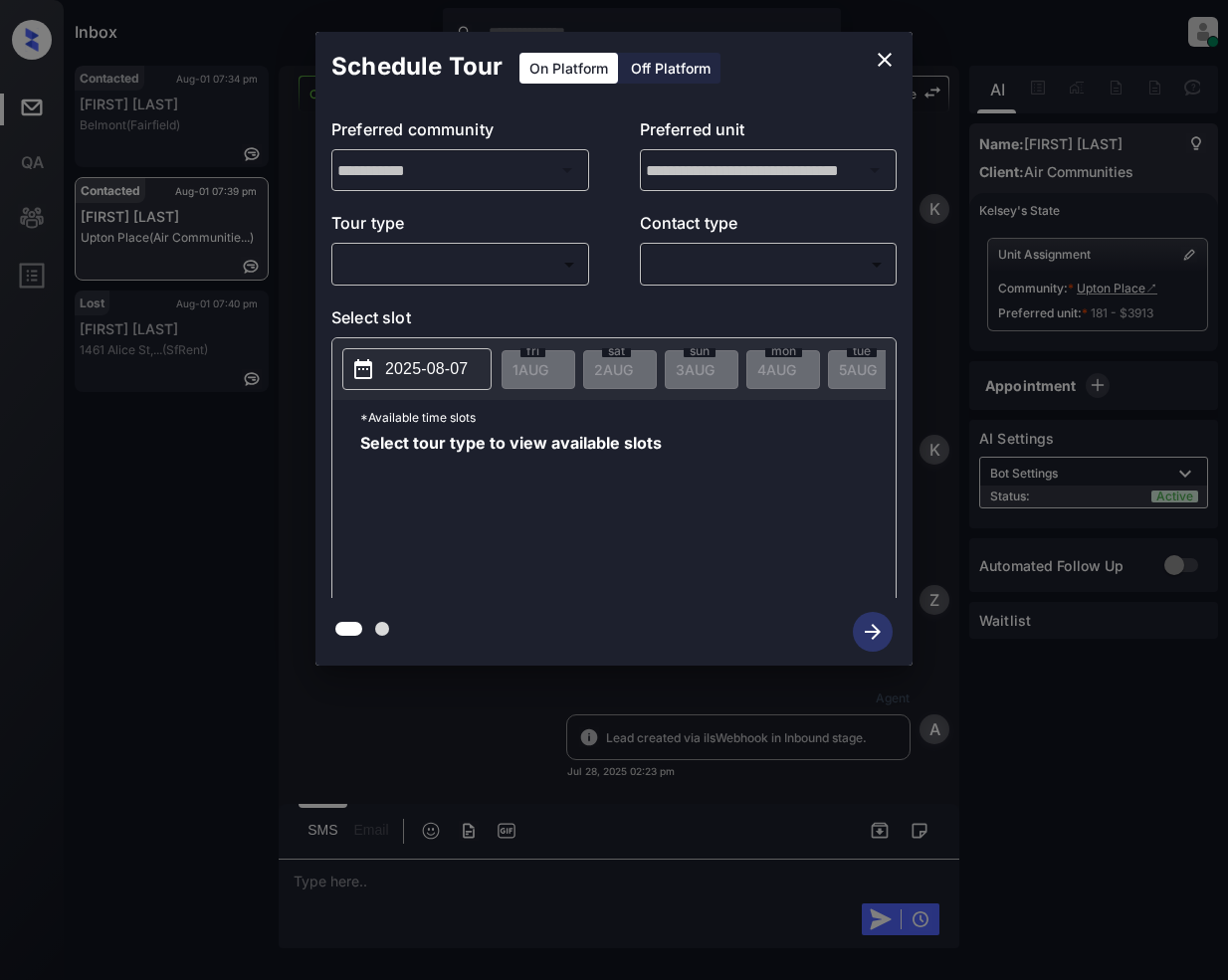 scroll, scrollTop: 0, scrollLeft: 0, axis: both 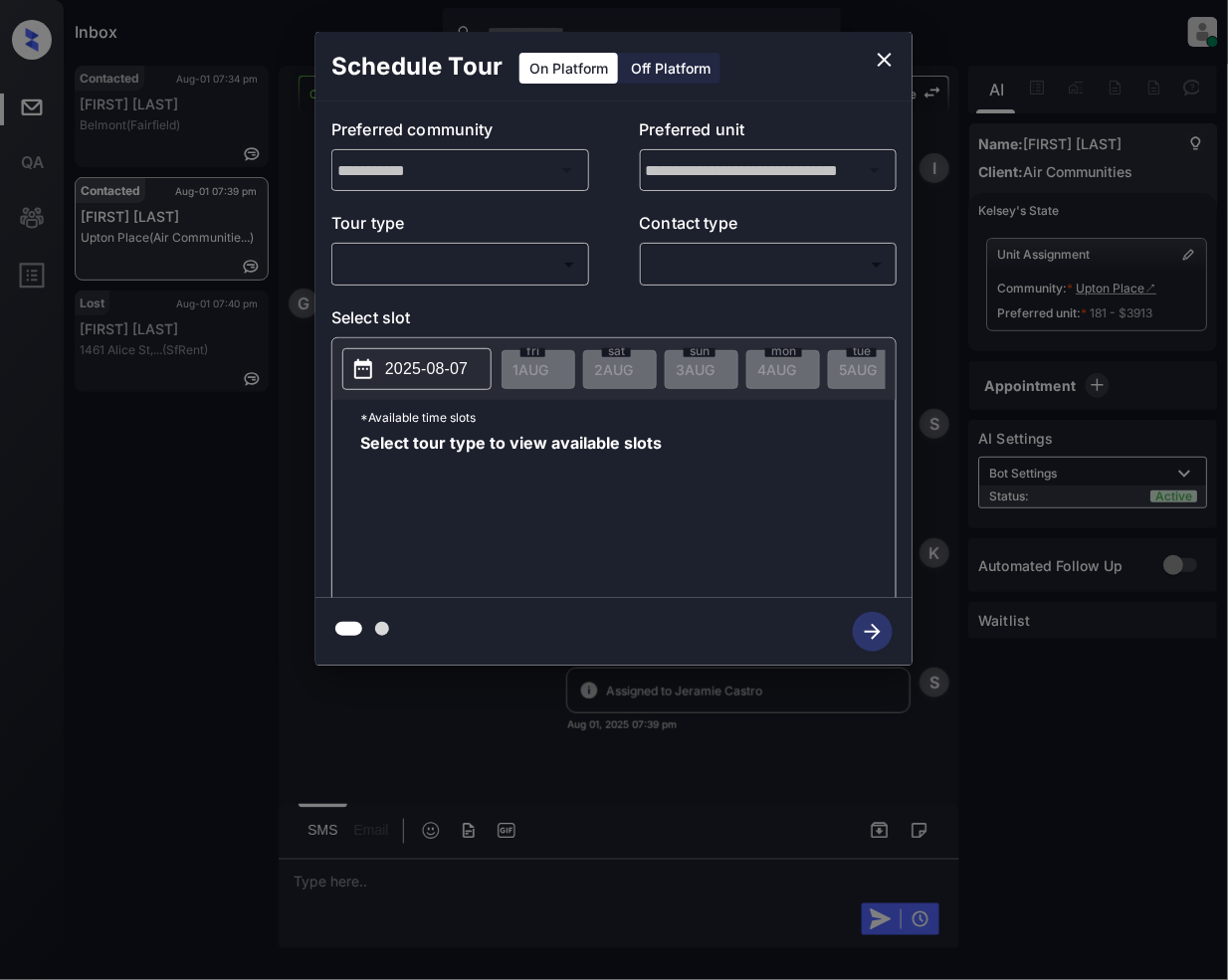 click on "Inbox Jeramie Castro Online Set yourself   offline Set yourself   on break Profile Switch to  light  mode Sign out Contacted Aug-01 07:34 pm   [FIRST] [LAST] [CITY]  (Fairfield) Contacted Aug-01 07:39 pm   [FIRST] [LAST] [STREET]  (Air Communitie...) Lost Aug-01 07:40 pm   [FIRST] [LAST] [NUMBER] [STREET],...  (SfRent) Contacted Lost Lead Sentiment: Angry Upon sliding the acknowledgement:  Lead will move to lost stage. * ​ SMS and call option will be set to opt out. AFM will be turned off for the lead. [STREET] New Message Kelsey Notes Note:  - Paste this link into your browser to view Kelsey’s conversation with the prospect Jul 28, 2025 02:23 pm  Sync'd w  entrata K New Message Kelsey Due to the activation of disableLeadTransfer feature flag, Kelsey will no longer transfer ownership of this CRM guest card Jul 28, 2025 02:23 pm K New Message Zuma Jul 28, 2025 02:23 pm Z Agent A A" at bounding box center [614, 490] 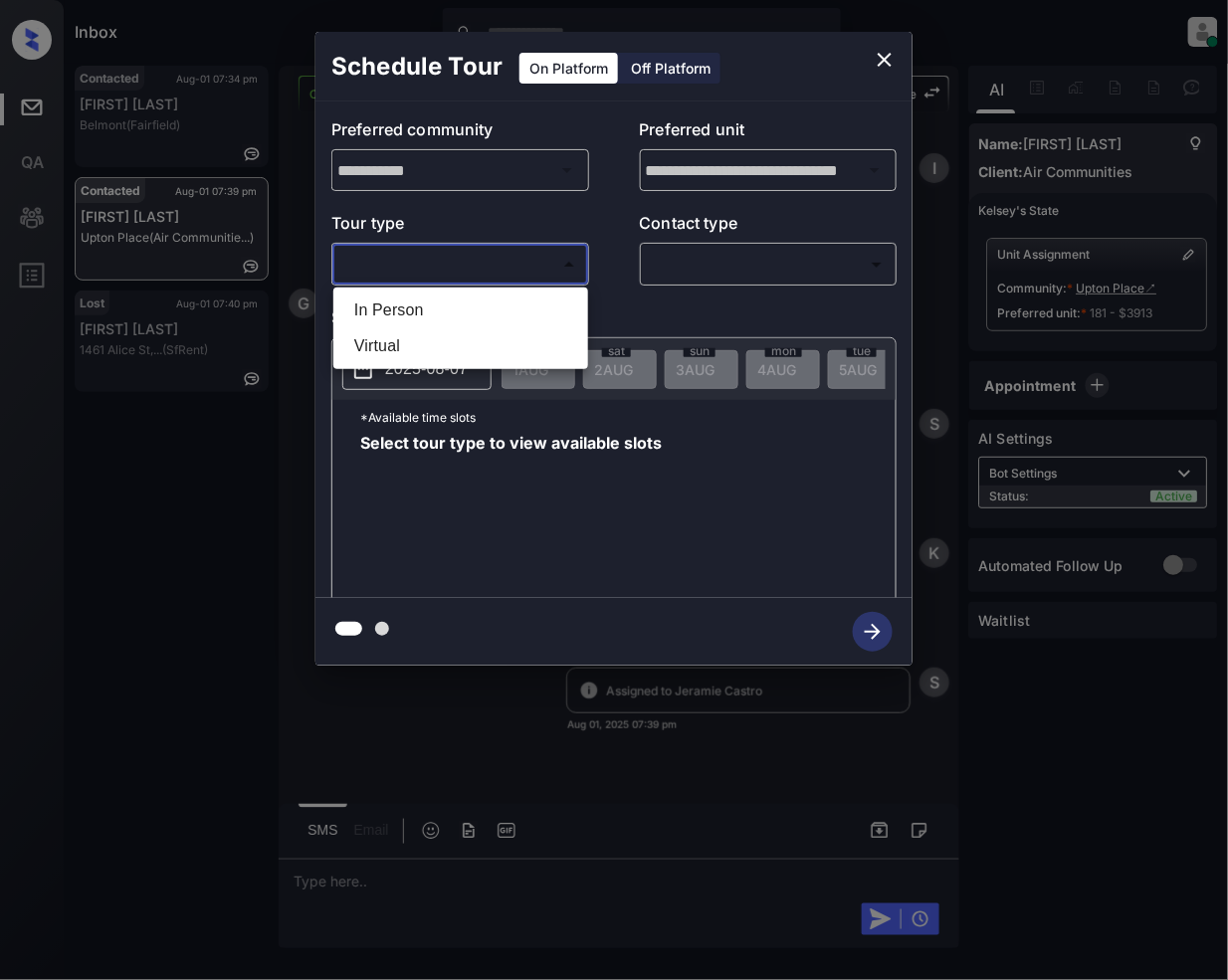 drag, startPoint x: 410, startPoint y: 314, endPoint x: 750, endPoint y: 207, distance: 356.43934 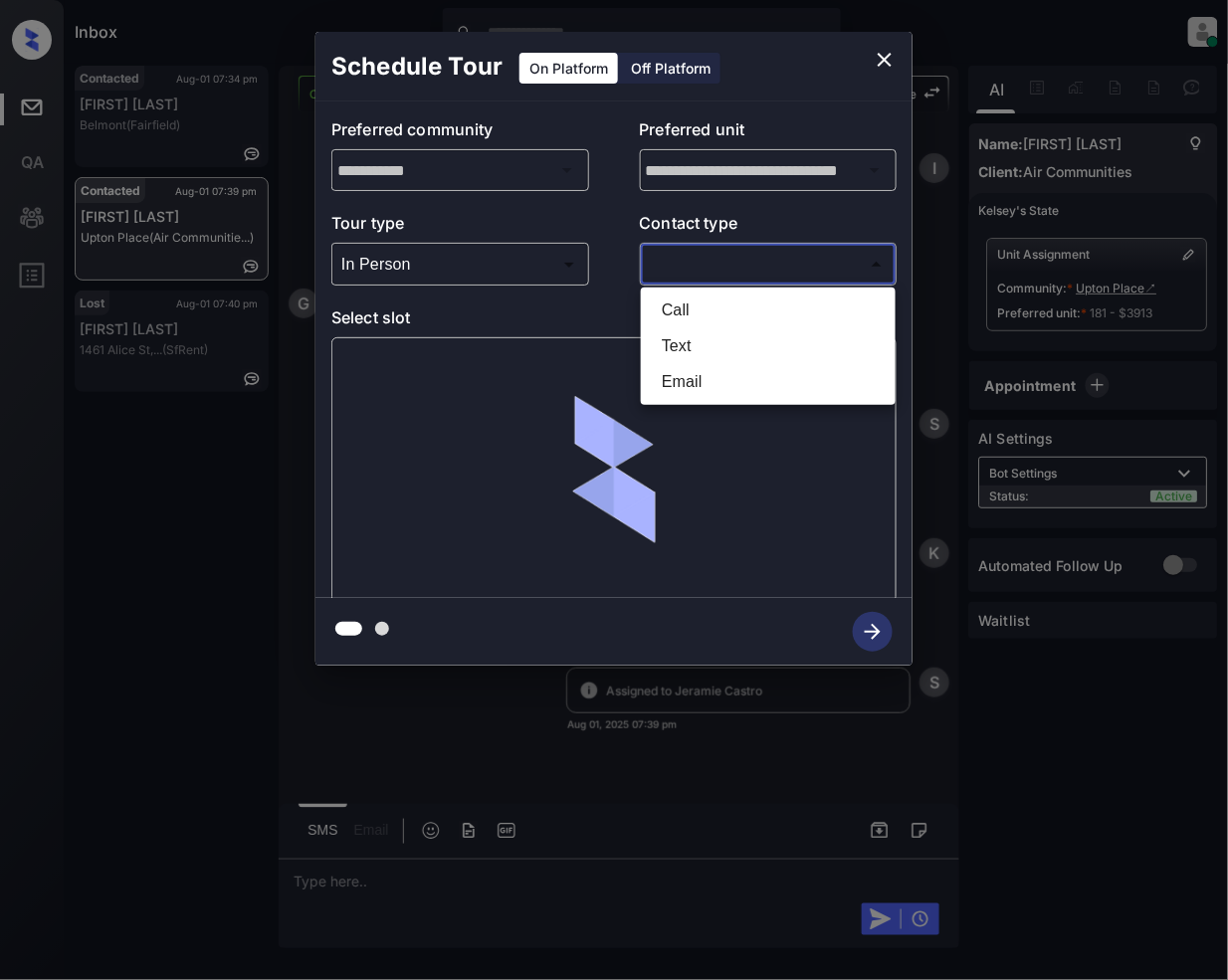 click on "Inbox Jeramie Castro Online Set yourself   offline Set yourself   on break Profile Switch to  light  mode Sign out Contacted Aug-01 07:34 pm   [FIRST] [LAST] [CITY]  (Fairfield) Contacted Aug-01 07:39 pm   [FIRST] [LAST] [STREET]  (Air Communitie...) Lost Aug-01 07:40 pm   [FIRST] [LAST] [NUMBER] [STREET],...  (SfRent) Contacted Lost Lead Sentiment: Angry Upon sliding the acknowledgement:  Lead will move to lost stage. * ​ SMS and call option will be set to opt out. AFM will be turned off for the lead. [STREET] New Message Kelsey Notes Note:  - Paste this link into your browser to view Kelsey’s conversation with the prospect Jul 28, 2025 02:23 pm  Sync'd w  entrata K New Message Kelsey Due to the activation of disableLeadTransfer feature flag, Kelsey will no longer transfer ownership of this CRM guest card Jul 28, 2025 02:23 pm K New Message Zuma Jul 28, 2025 02:23 pm Z Agent A A" at bounding box center [614, 490] 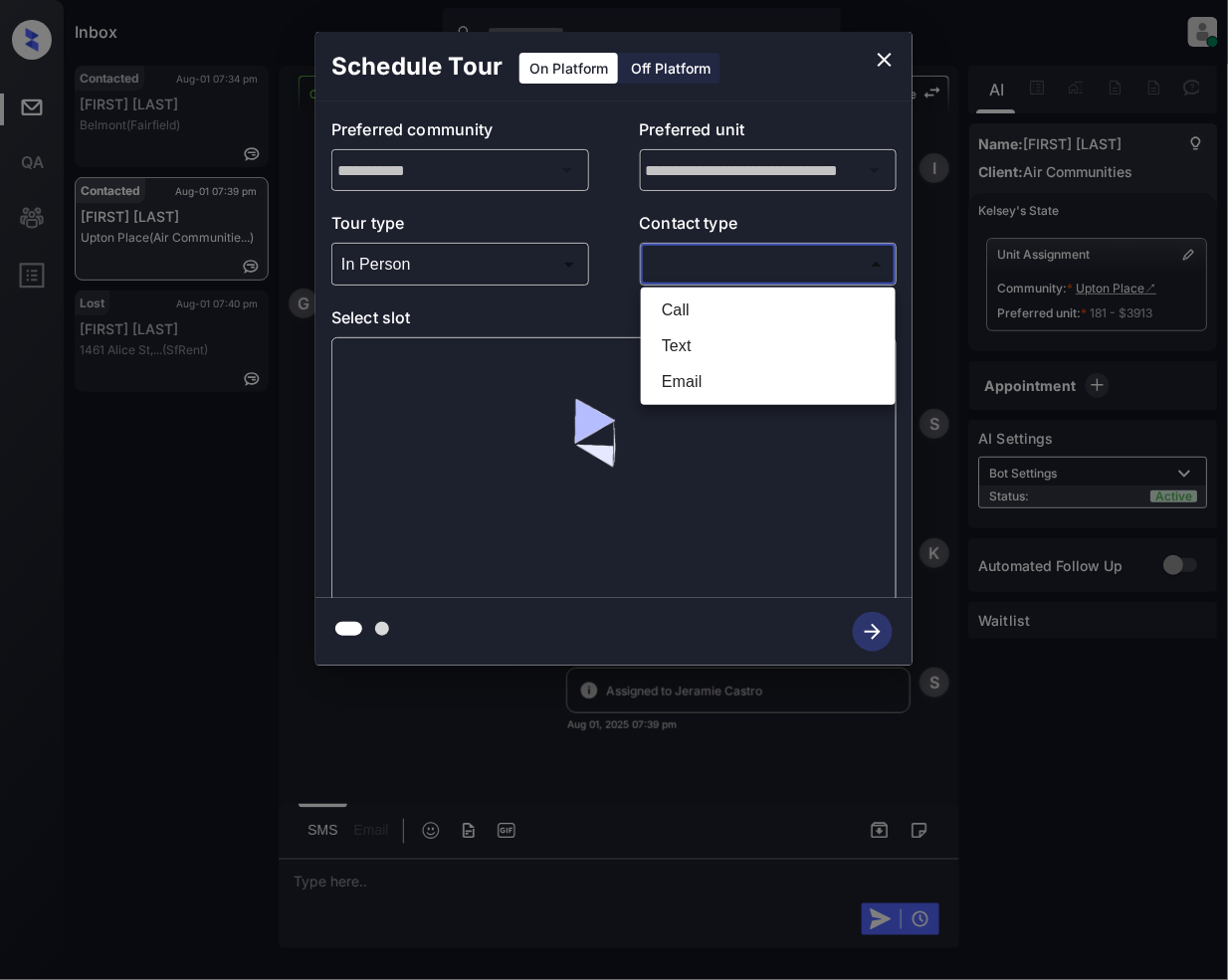 click on "Text" at bounding box center [768, 346] 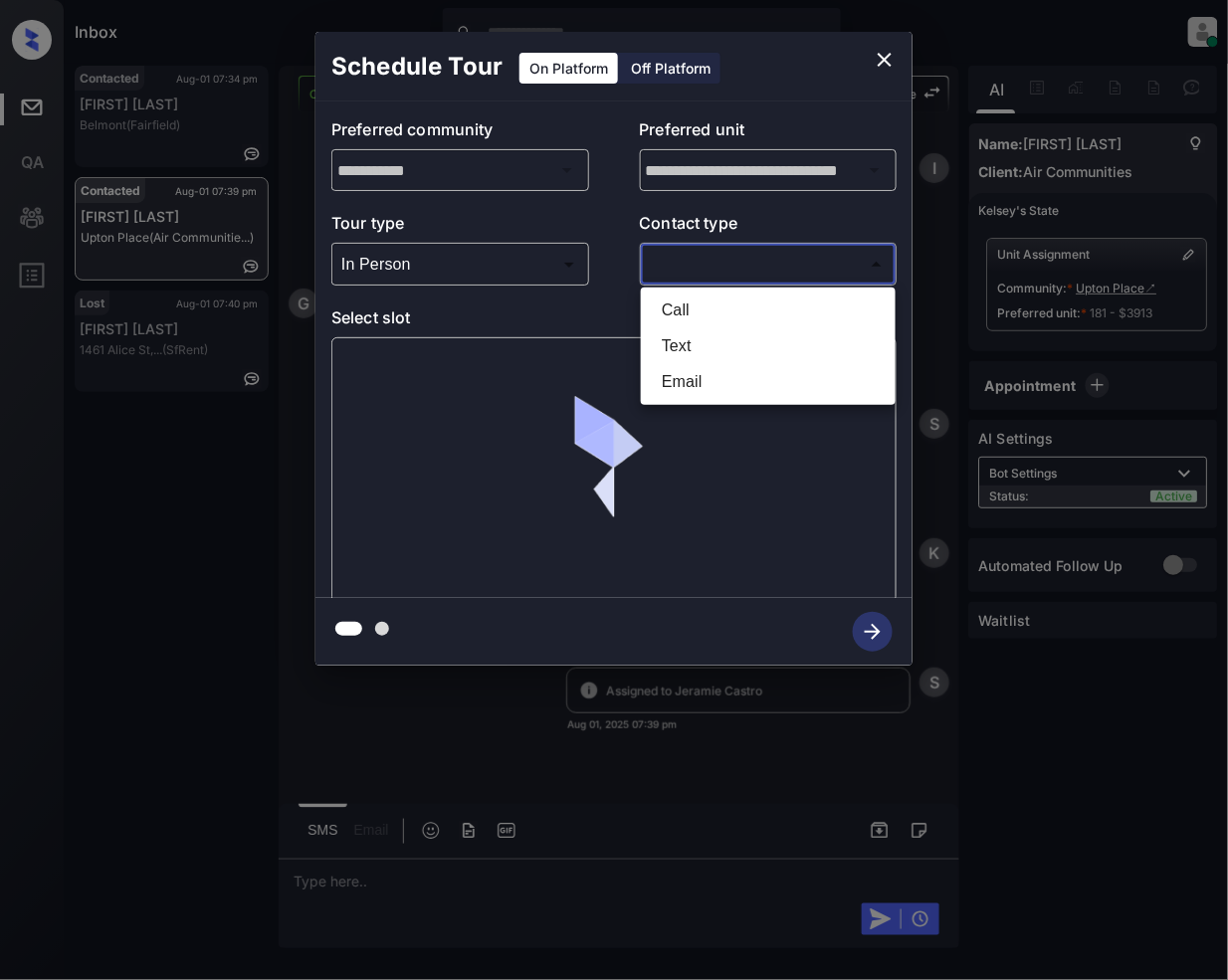 type on "****" 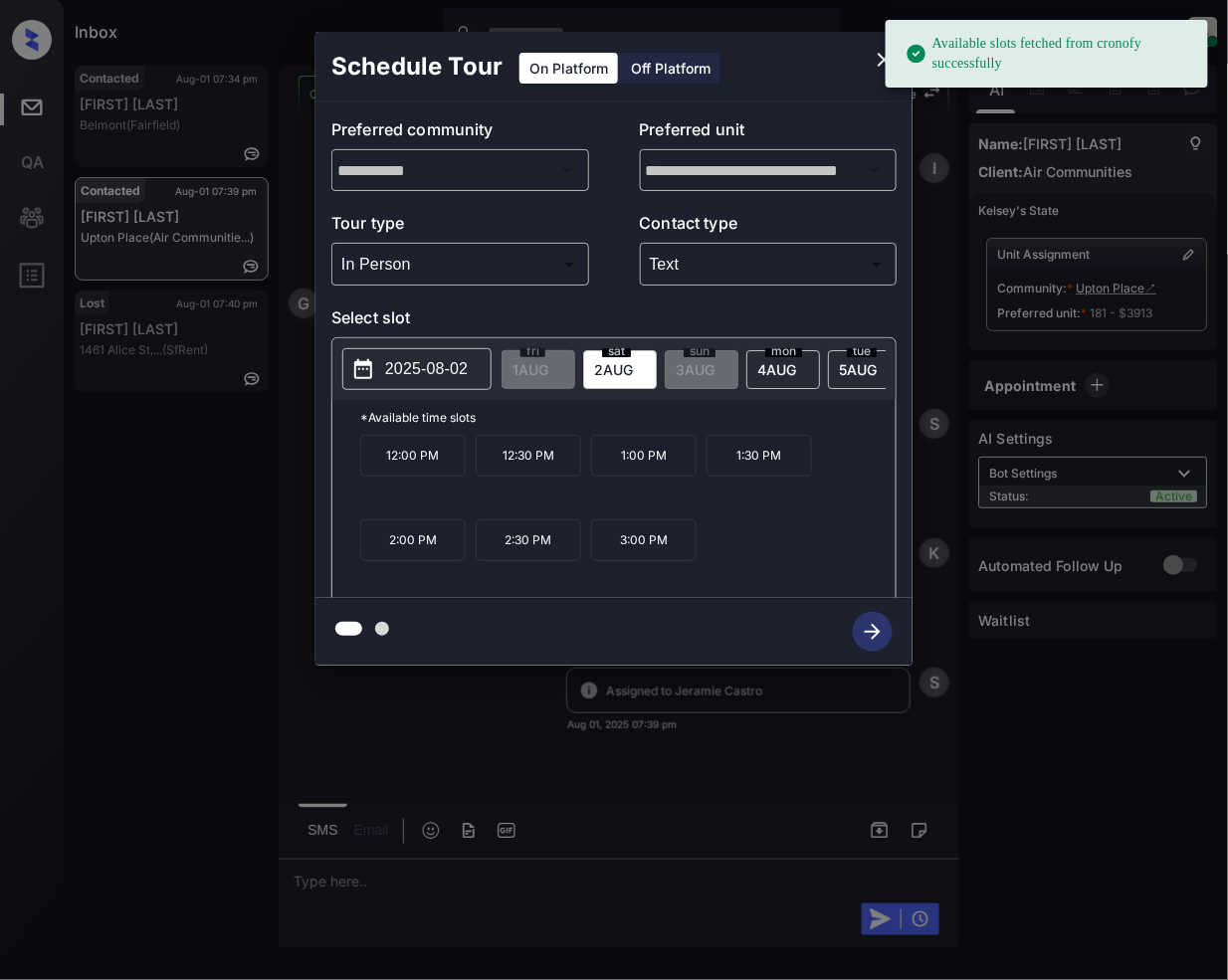 click on "2 AUG" at bounding box center (530, 369) 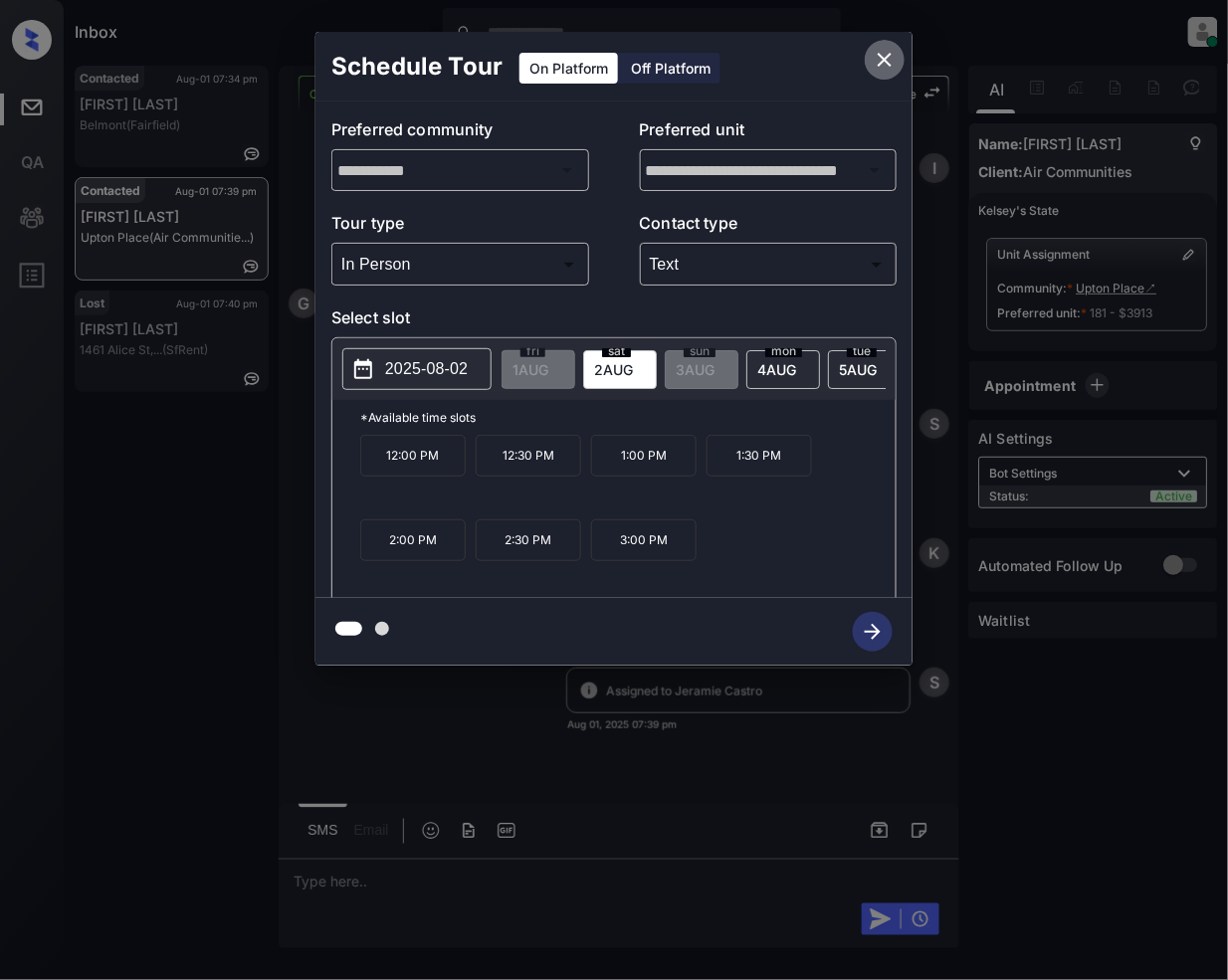 click 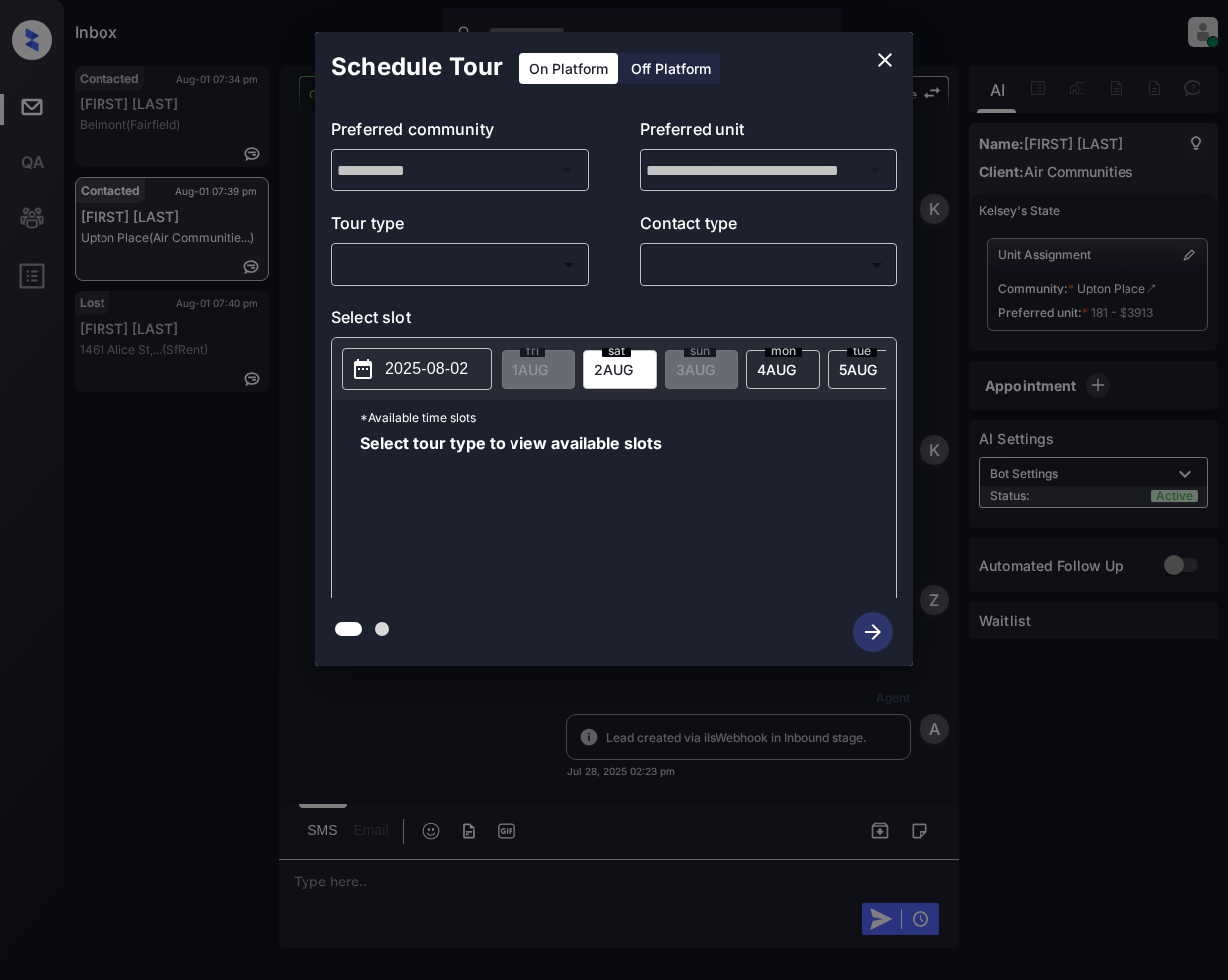 scroll, scrollTop: 0, scrollLeft: 0, axis: both 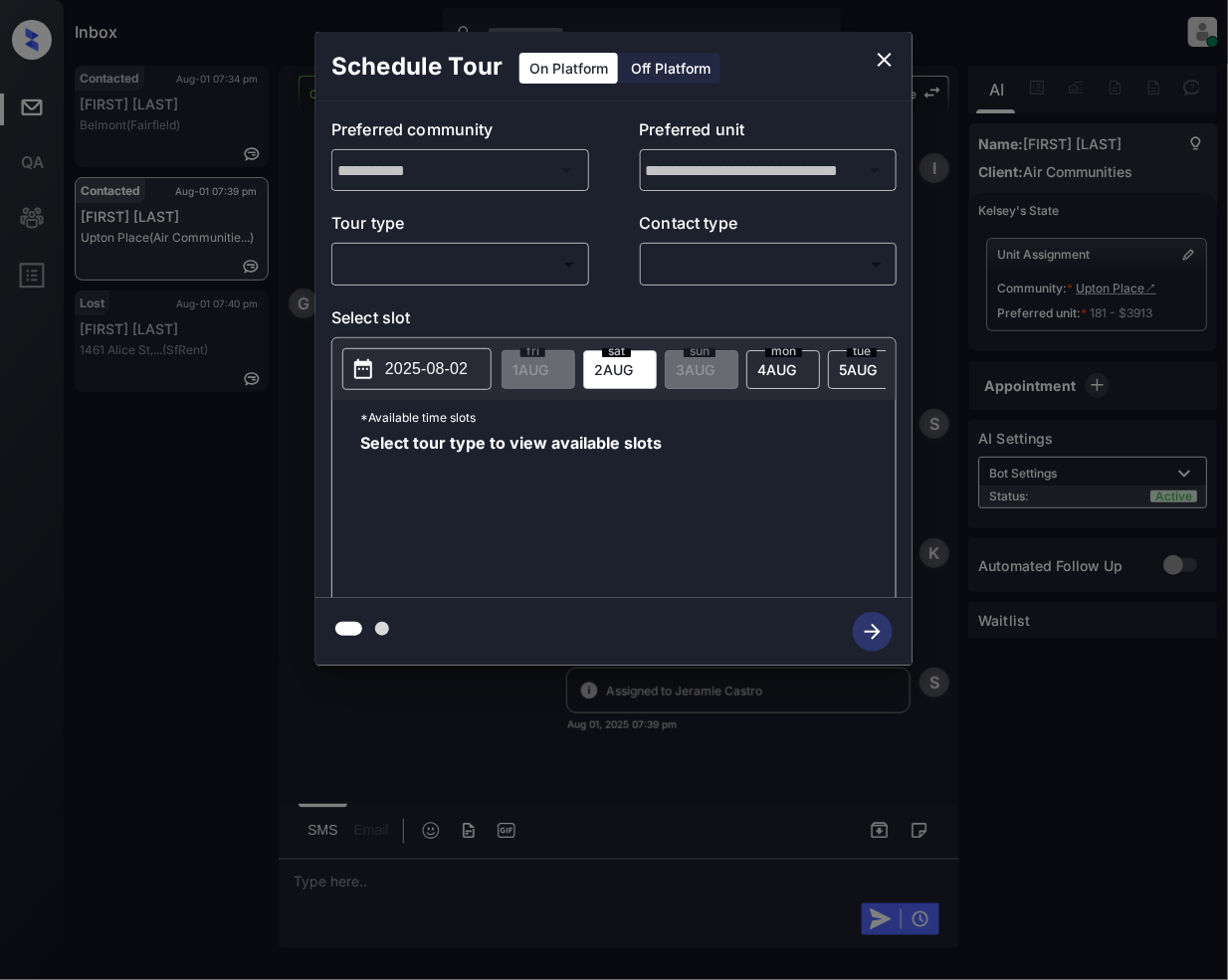 click on "Inbox Jeramie Castro Online Set yourself   offline Set yourself   on break Profile Switch to  light  mode Sign out Contacted Aug-01 07:34 pm   [FIRST] [LAST] [CITY]  (Fairfield) Contacted Aug-01 07:39 pm   [FIRST] [LAST] [NUMBER] [STREET]  (Air Communitie...) Lost Aug-01 07:40 pm   [FIRST] [LAST] [NUMBER] [STREET],...  (SfRent) Contacted Lost Lead Sentiment: Angry Upon sliding the acknowledgement:  Lead will move to lost stage. * ​ SMS and call option will be set to opt out. AFM will be turned off for the lead. [NUMBER] [STREET] New Message Kelsey Notes Note:  https://conversation.getzuma.com/6887ea513b97961d15b0ecad - Paste this link into your browser to view Kelsey’s conversation with the prospect Jul 28, [YEAR] 02:23 pm  Sync'd w  entrata K New Message Kelsey Due to the activation of disableLeadTransfer feature flag, Kelsey will no longer transfer ownership of this CRM guest card Jul 28, [YEAR] 02:23 pm K New Message Zuma Jul 28, [YEAR] 02:23 pm Z Agent A A" at bounding box center [614, 490] 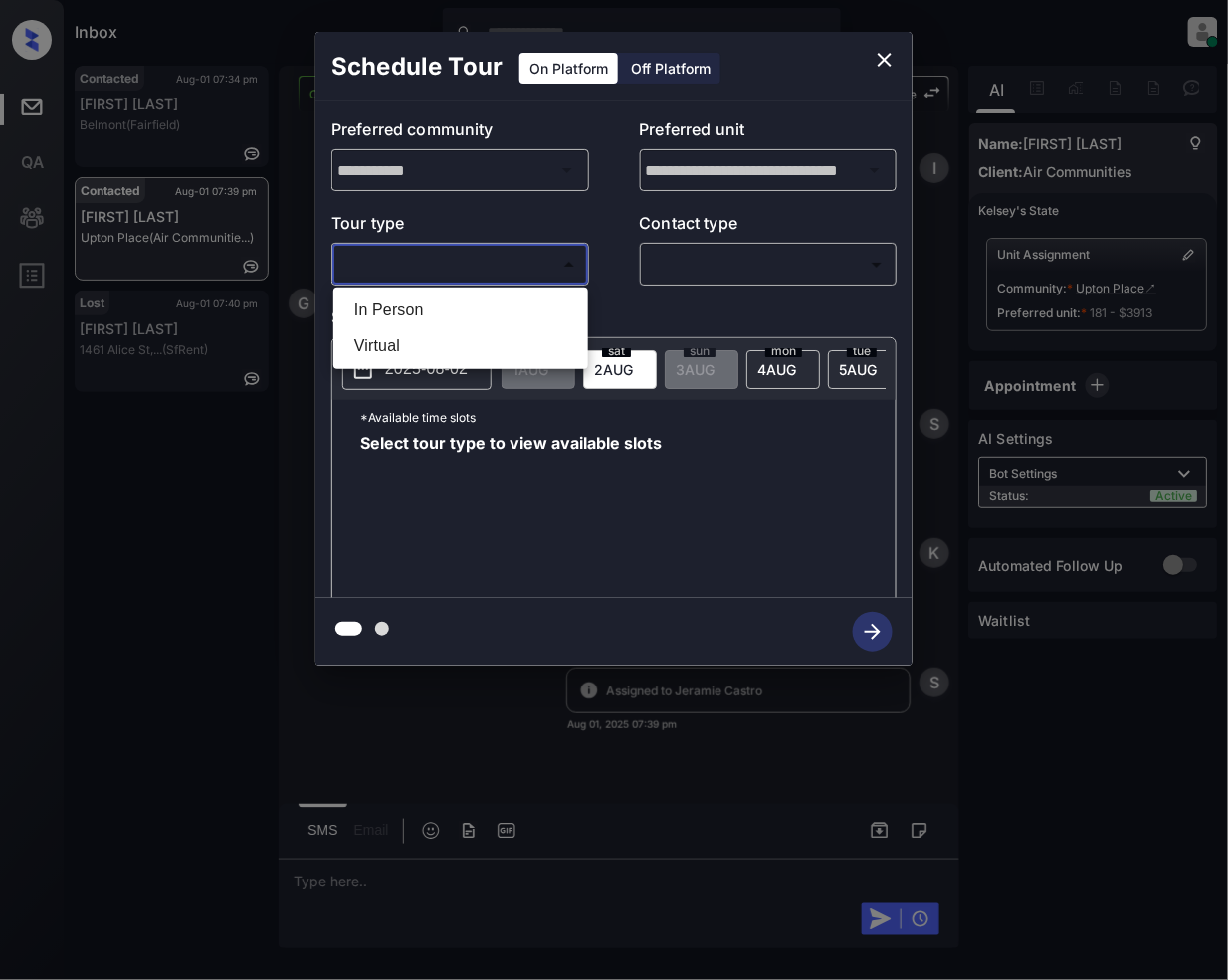 click on "In Person" at bounding box center (461, 310) 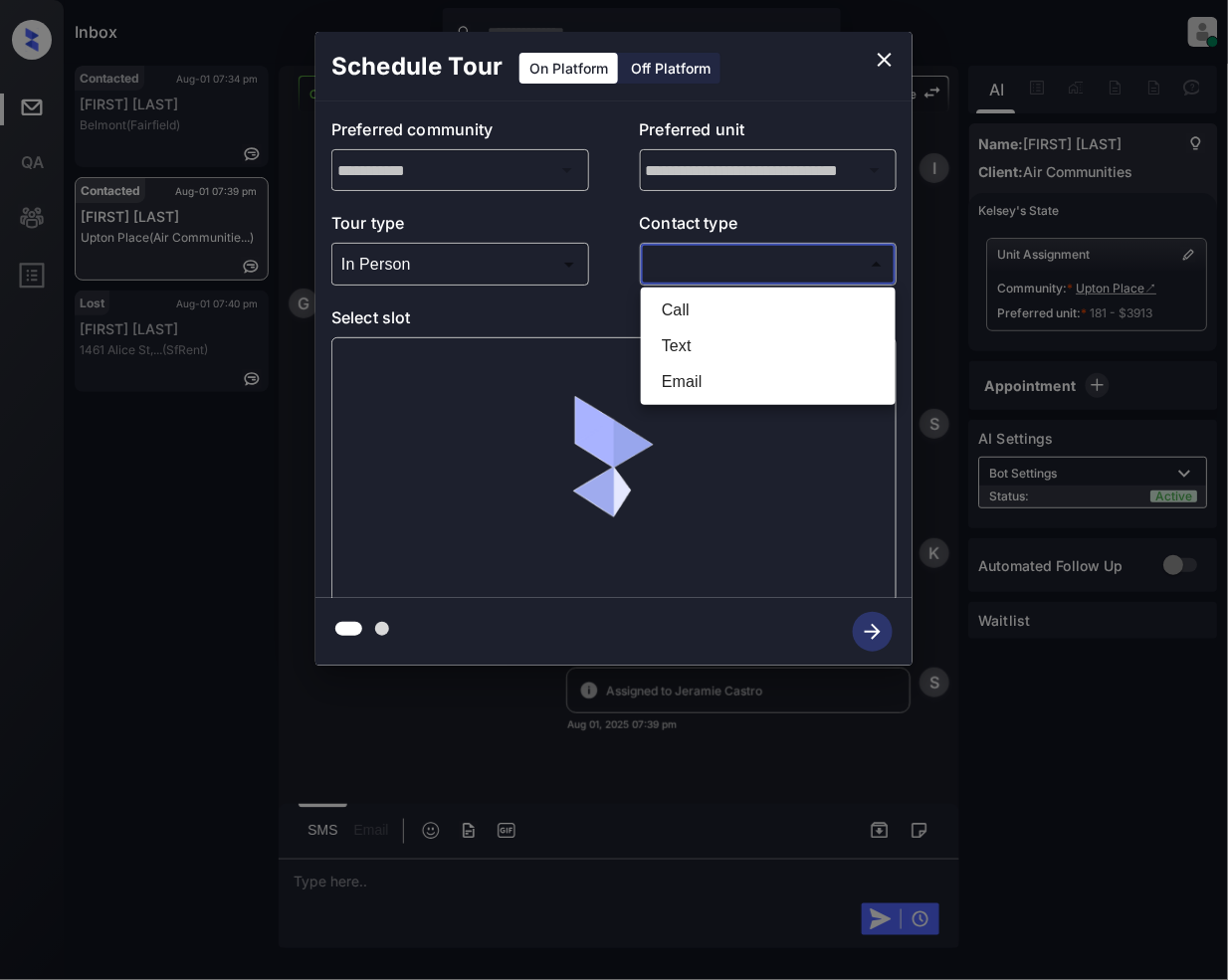 click on "Inbox Jeramie Castro Online Set yourself   offline Set yourself   on break Profile Switch to  light  mode Sign out Contacted Aug-01 07:34 pm   [FIRST] [LAST] [CITY]  (Fairfield) Contacted Aug-01 07:39 pm   [FIRST] [LAST] [NUMBER] [STREET]  (Air Communitie...) Lost Aug-01 07:40 pm   [FIRST] [LAST] [NUMBER] [STREET],...  (SfRent) Contacted Lost Lead Sentiment: Angry Upon sliding the acknowledgement:  Lead will move to lost stage. * ​ SMS and call option will be set to opt out. AFM will be turned off for the lead. [NUMBER] [STREET] New Message Kelsey Notes Note:  https://conversation.getzuma.com/6887ea513b97961d15b0ecad - Paste this link into your browser to view Kelsey’s conversation with the prospect Jul 28, [YEAR] 02:23 pm  Sync'd w  entrata K New Message Kelsey Due to the activation of disableLeadTransfer feature flag, Kelsey will no longer transfer ownership of this CRM guest card Jul 28, [YEAR] 02:23 pm K New Message Zuma Jul 28, [YEAR] 02:23 pm Z Agent A A" at bounding box center (614, 490) 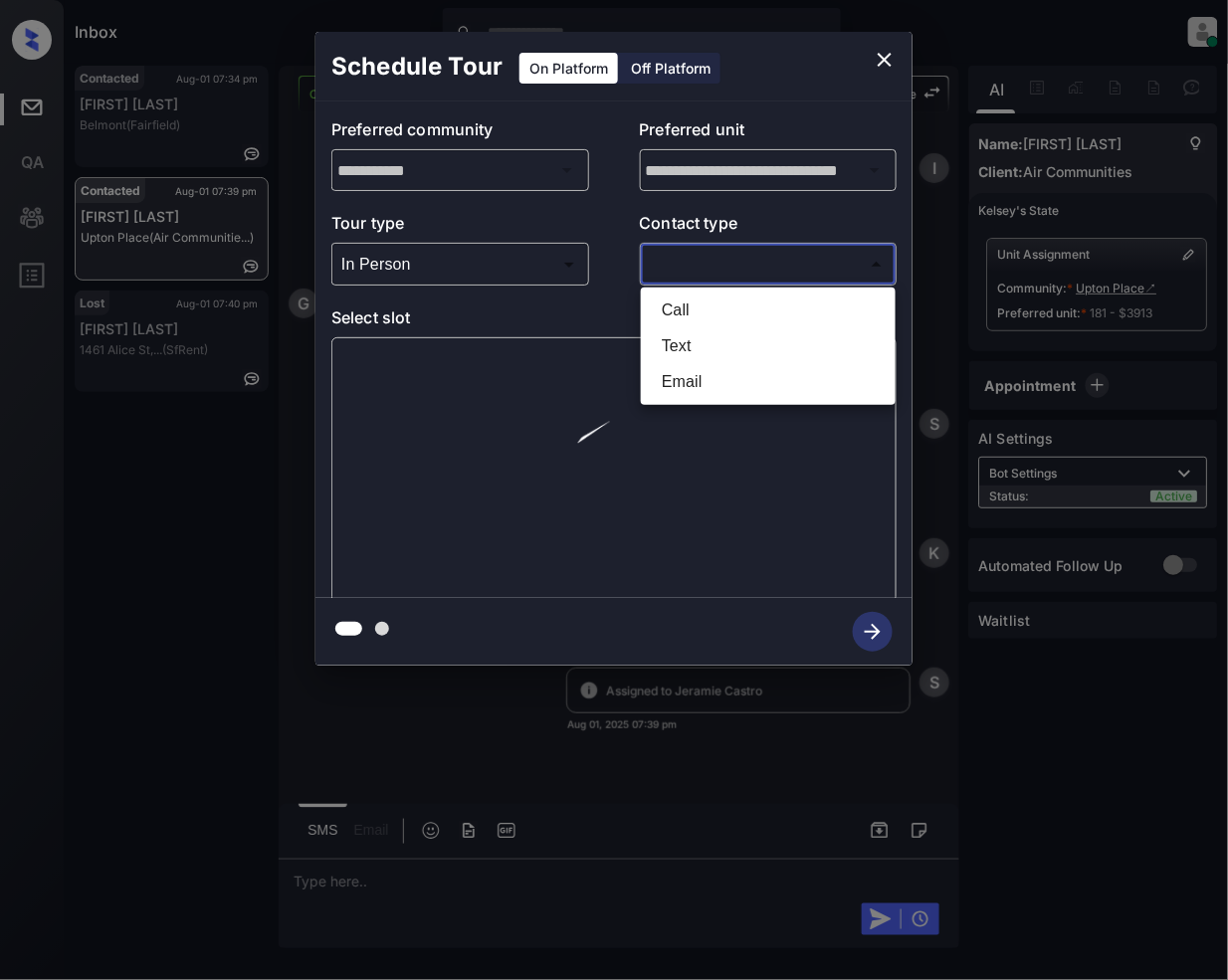 type on "****" 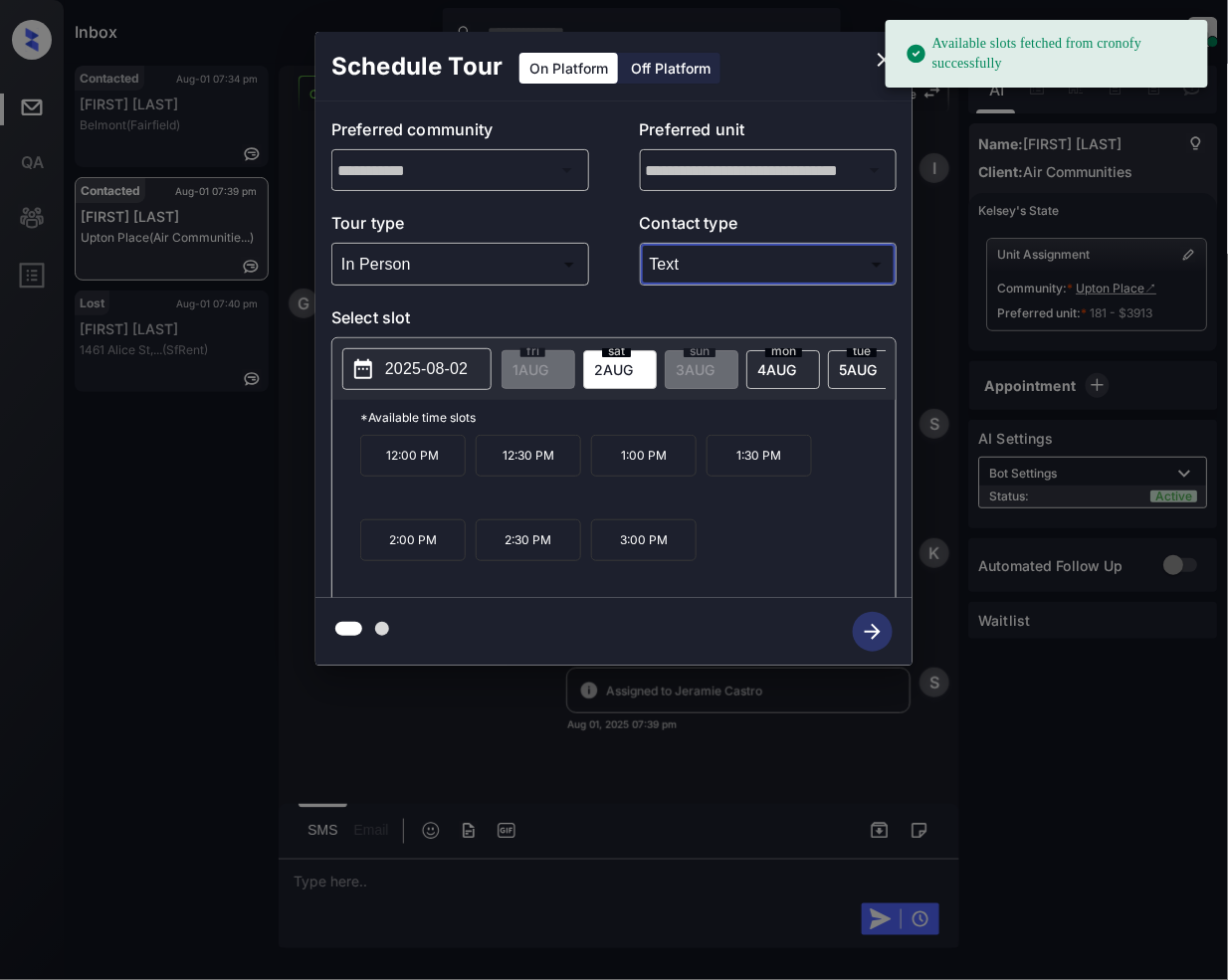 click 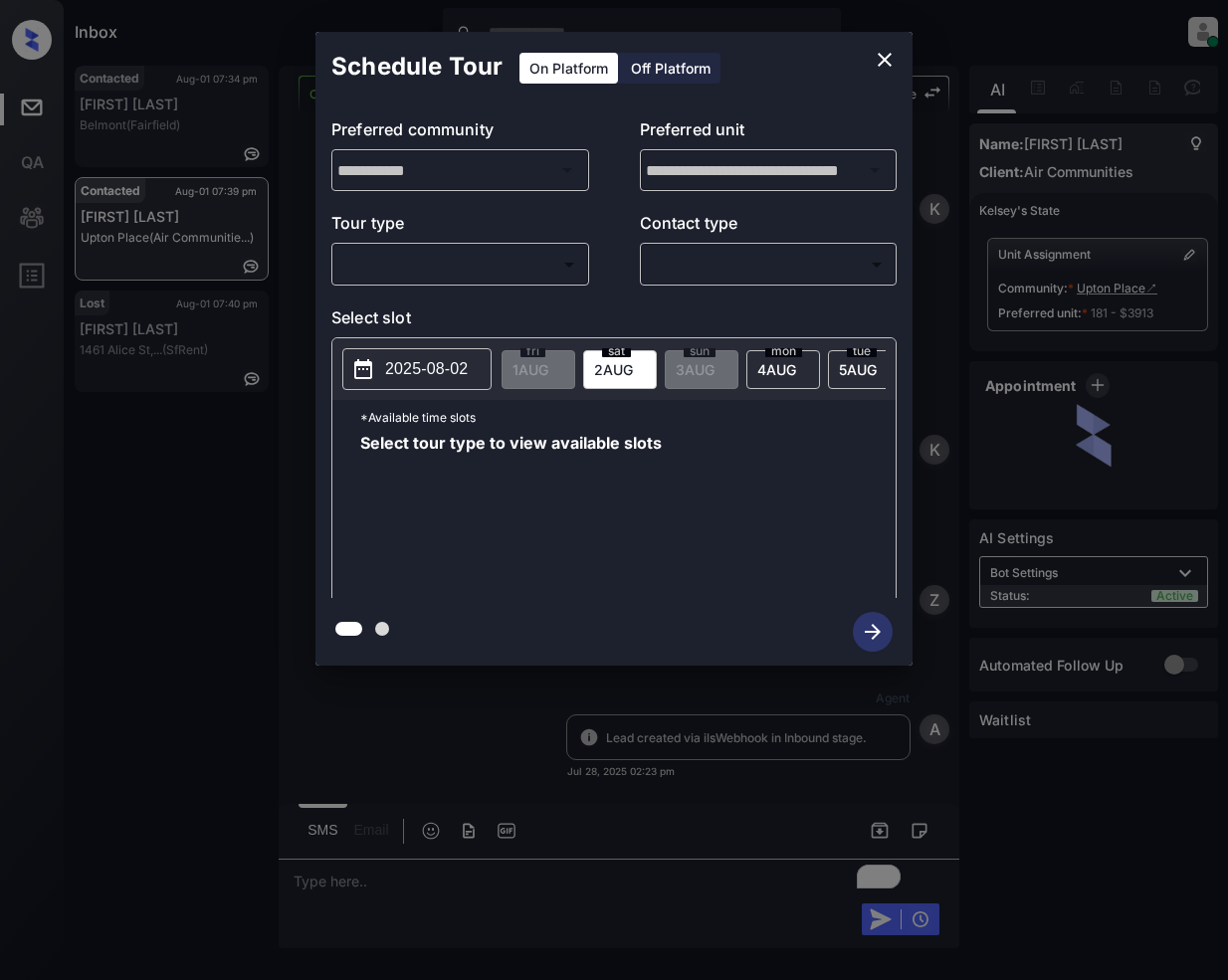 scroll, scrollTop: 0, scrollLeft: 0, axis: both 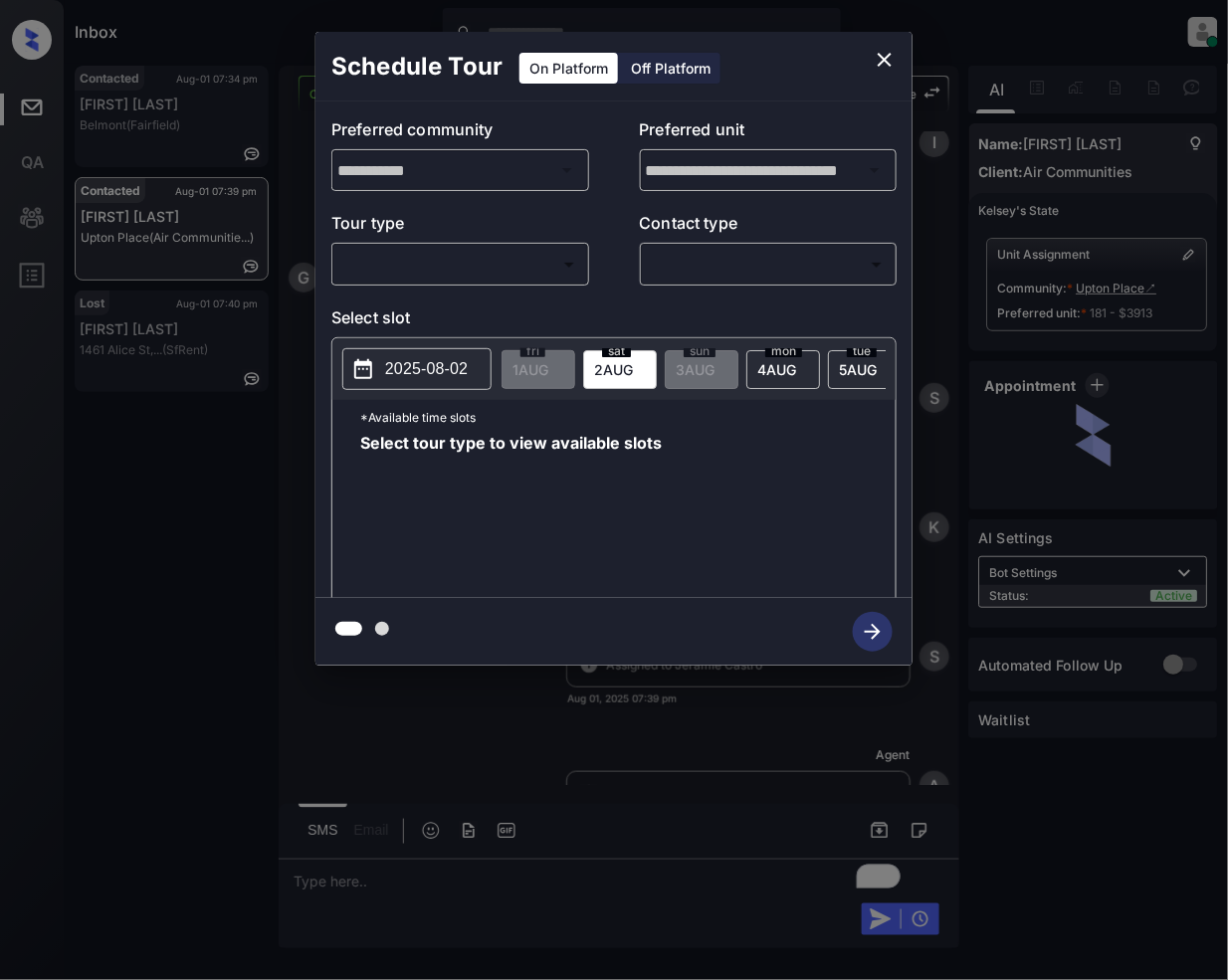 click on "Inbox Jeramie Castro Online Set yourself   offline Set yourself   on break Profile Switch to  light  mode Sign out Contacted Aug-01 07:34 pm   Kenneth Bugsby Belmont  (Fairfield) Contacted Aug-01 07:39 pm   Garrett Murphy Upton Place  (Air Communitie...) Lost Aug-01 07:40 pm   Marla Holt 1461 Alice St,...  (SfRent) Contacted Lost Lead Sentiment: Angry Upon sliding the acknowledgement:  Lead will move to lost stage. * ​ SMS and call option will be set to opt out. AFM will be turned off for the lead. Upton Place New Message Kelsey Notes Note: <a href="https://conversation.getzuma.com/6887ea513b97961d15b0ecad">https://conversation.getzuma.com/6887ea513b97961d15b0ecad</a> - Paste this link into your browser to view Kelsey’s conversation with the prospect Jul 28, 2025 02:23 pm  Sync'd w  entrata K New Message Kelsey Due to the activation of disableLeadTransfer feature flag, Kelsey will no longer transfer ownership of this CRM guest card Jul 28, 2025 02:23 pm K New Message Zuma Jul 28, 2025 02:23 pm Z Agent A A" at bounding box center (614, 490) 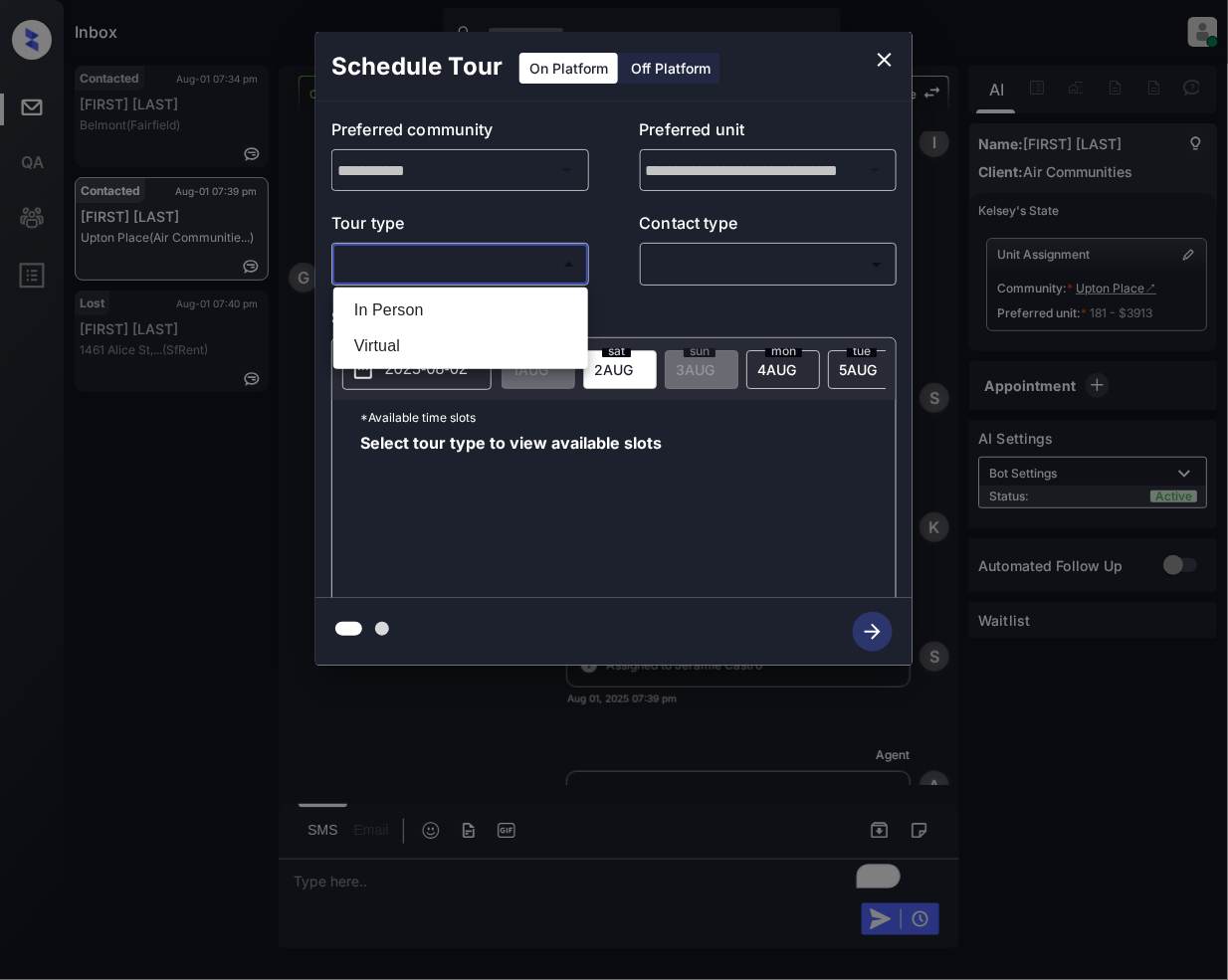 drag, startPoint x: 414, startPoint y: 302, endPoint x: 834, endPoint y: 243, distance: 424.1238 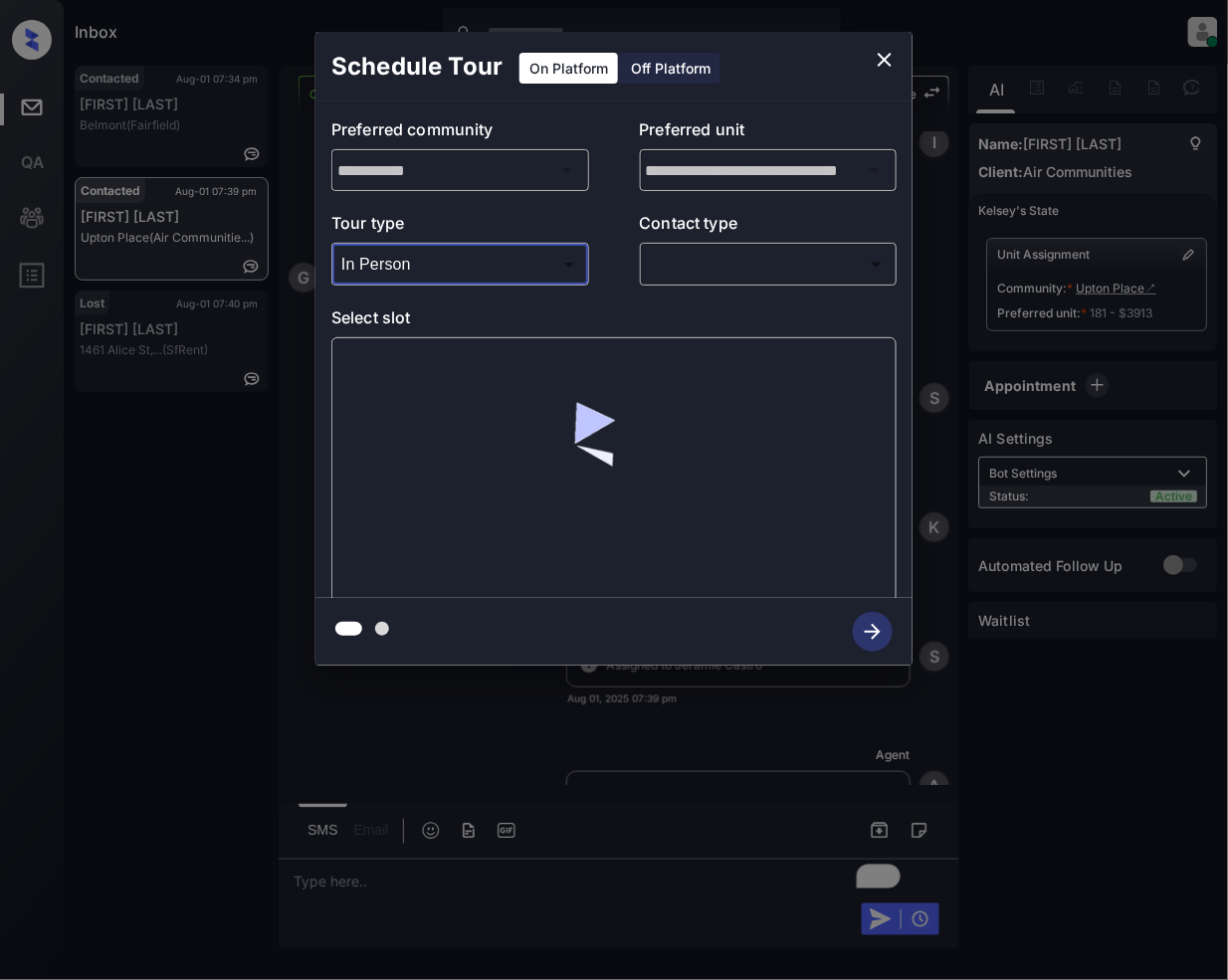 click on "Inbox Jeramie Castro Online Set yourself   offline Set yourself   on break Profile Switch to  light  mode Sign out Contacted Aug-01 07:34 pm   Kenneth Bugsby Belmont  (Fairfield) Contacted Aug-01 07:39 pm   Garrett Murphy Upton Place  (Air Communitie...) Lost Aug-01 07:40 pm   Marla Holt 1461 Alice St,...  (SfRent) Contacted Lost Lead Sentiment: Angry Upon sliding the acknowledgement:  Lead will move to lost stage. * ​ SMS and call option will be set to opt out. AFM will be turned off for the lead. Upton Place New Message Kelsey Notes Note: <a href="https://conversation.getzuma.com/6887ea513b97961d15b0ecad">https://conversation.getzuma.com/6887ea513b97961d15b0ecad</a> - Paste this link into your browser to view Kelsey’s conversation with the prospect Jul 28, 2025 02:23 pm  Sync'd w  entrata K New Message Kelsey Due to the activation of disableLeadTransfer feature flag, Kelsey will no longer transfer ownership of this CRM guest card Jul 28, 2025 02:23 pm K New Message Zuma Jul 28, 2025 02:23 pm Z Agent A A" at bounding box center (614, 490) 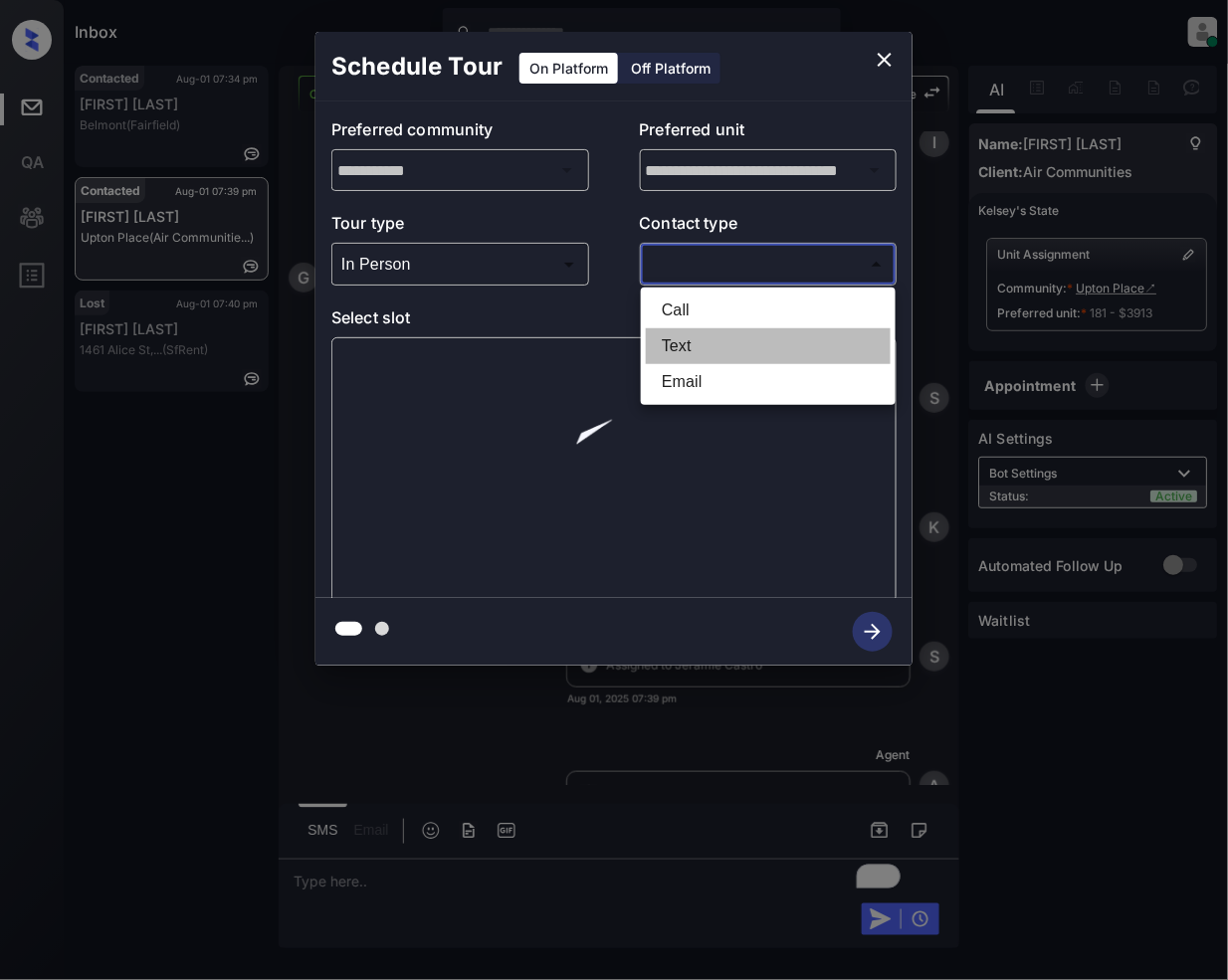drag, startPoint x: 697, startPoint y: 348, endPoint x: 808, endPoint y: 252, distance: 146.7549 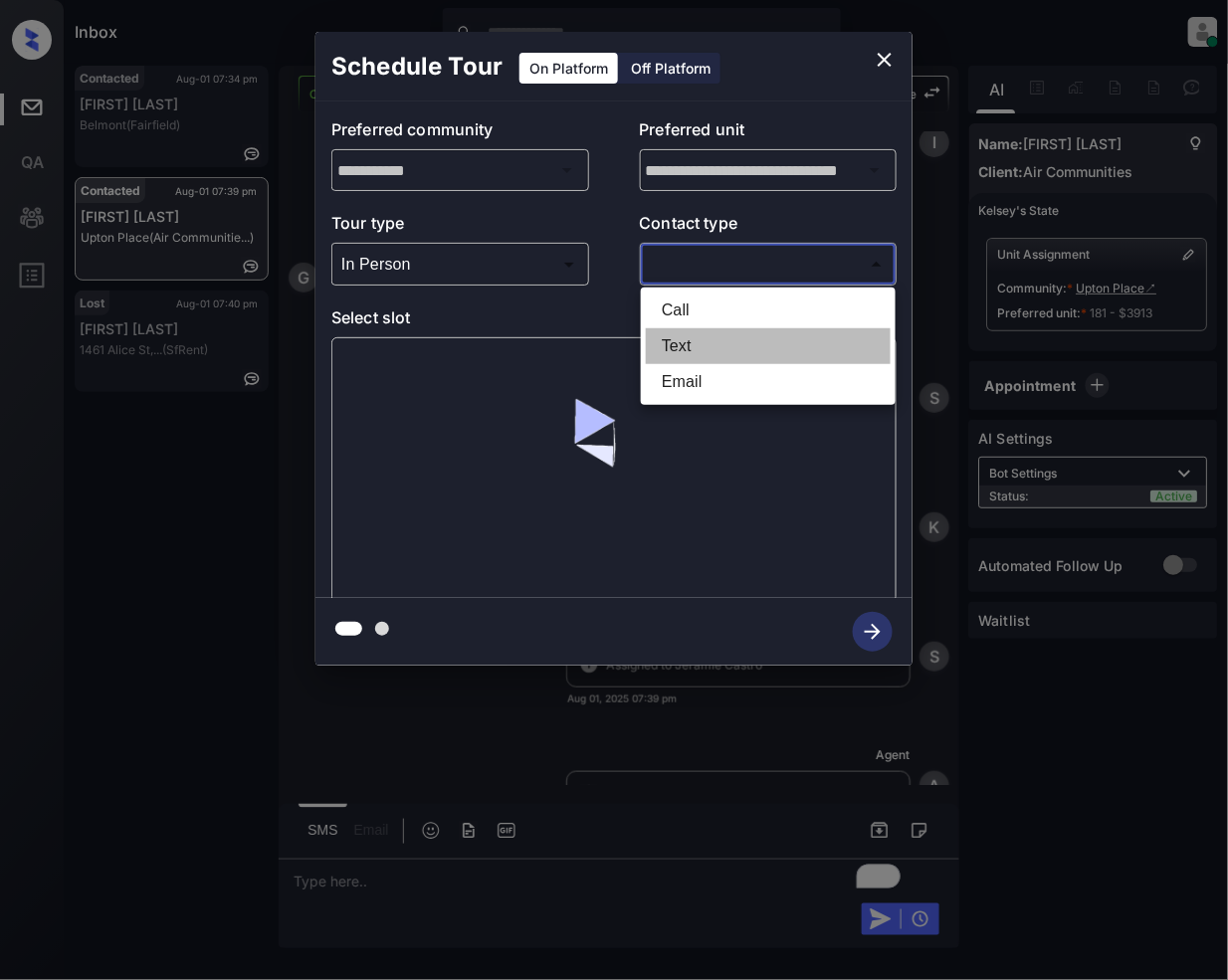 click on "Text" at bounding box center (768, 346) 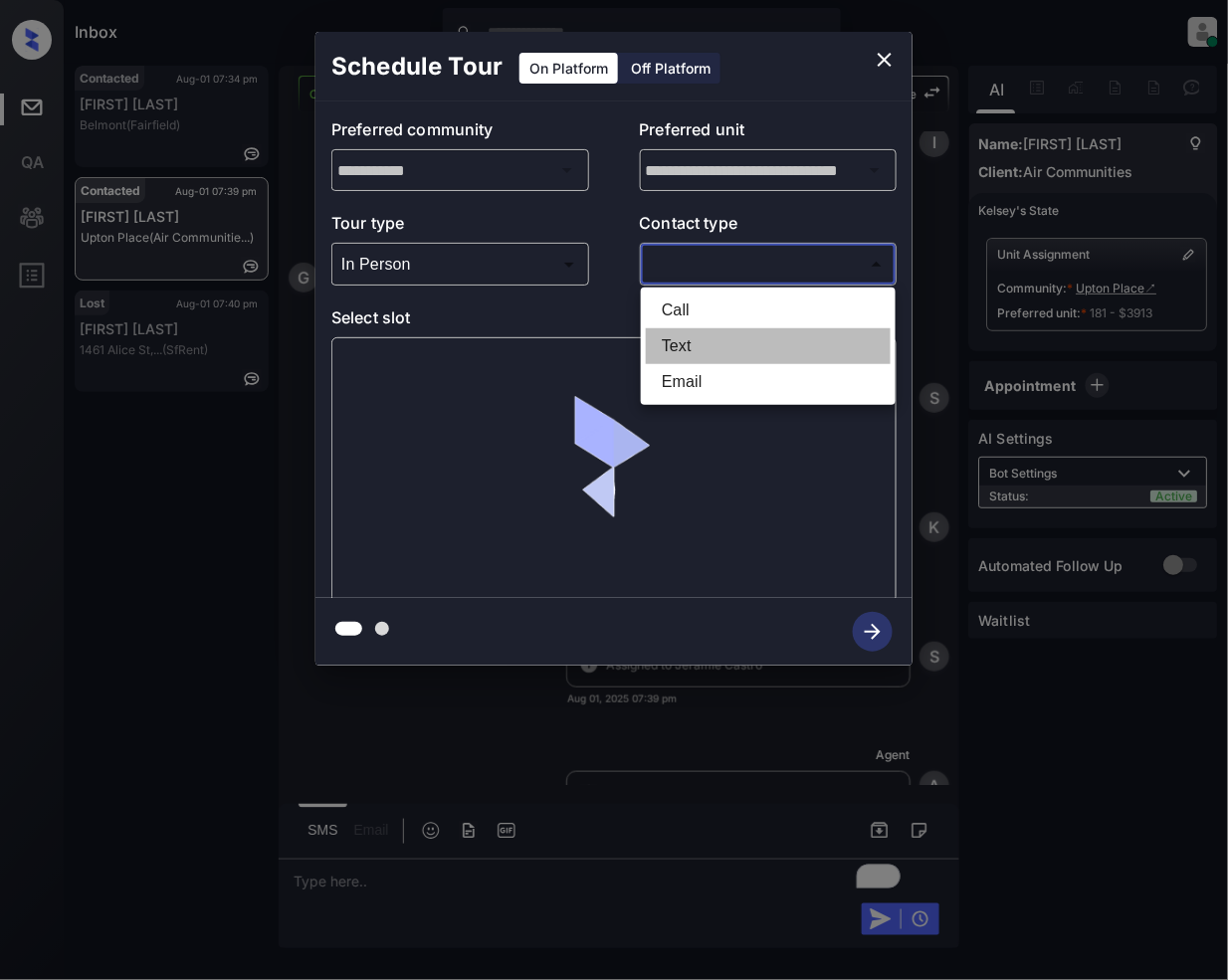 type on "****" 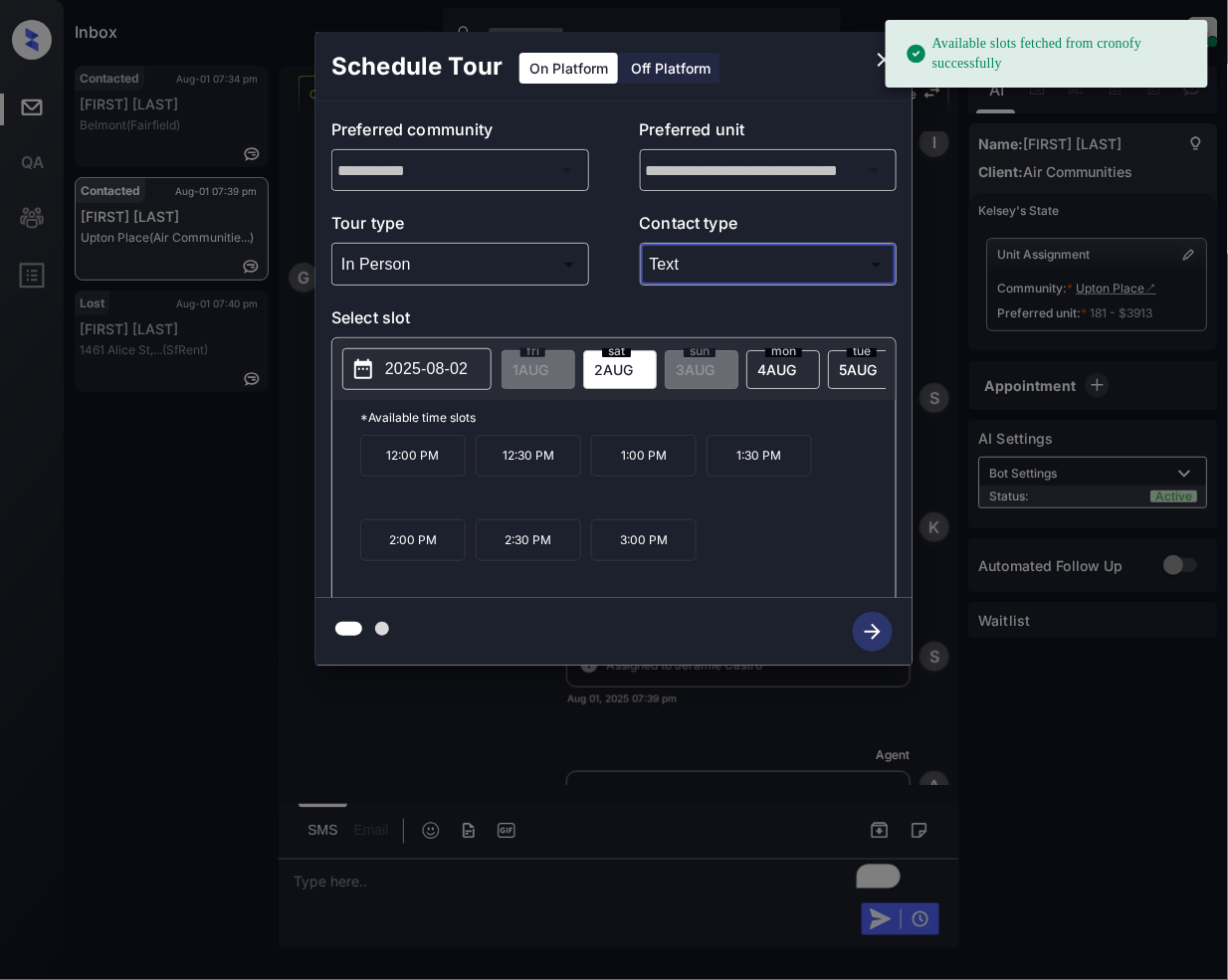 click on "12:30 PM" at bounding box center [528, 456] 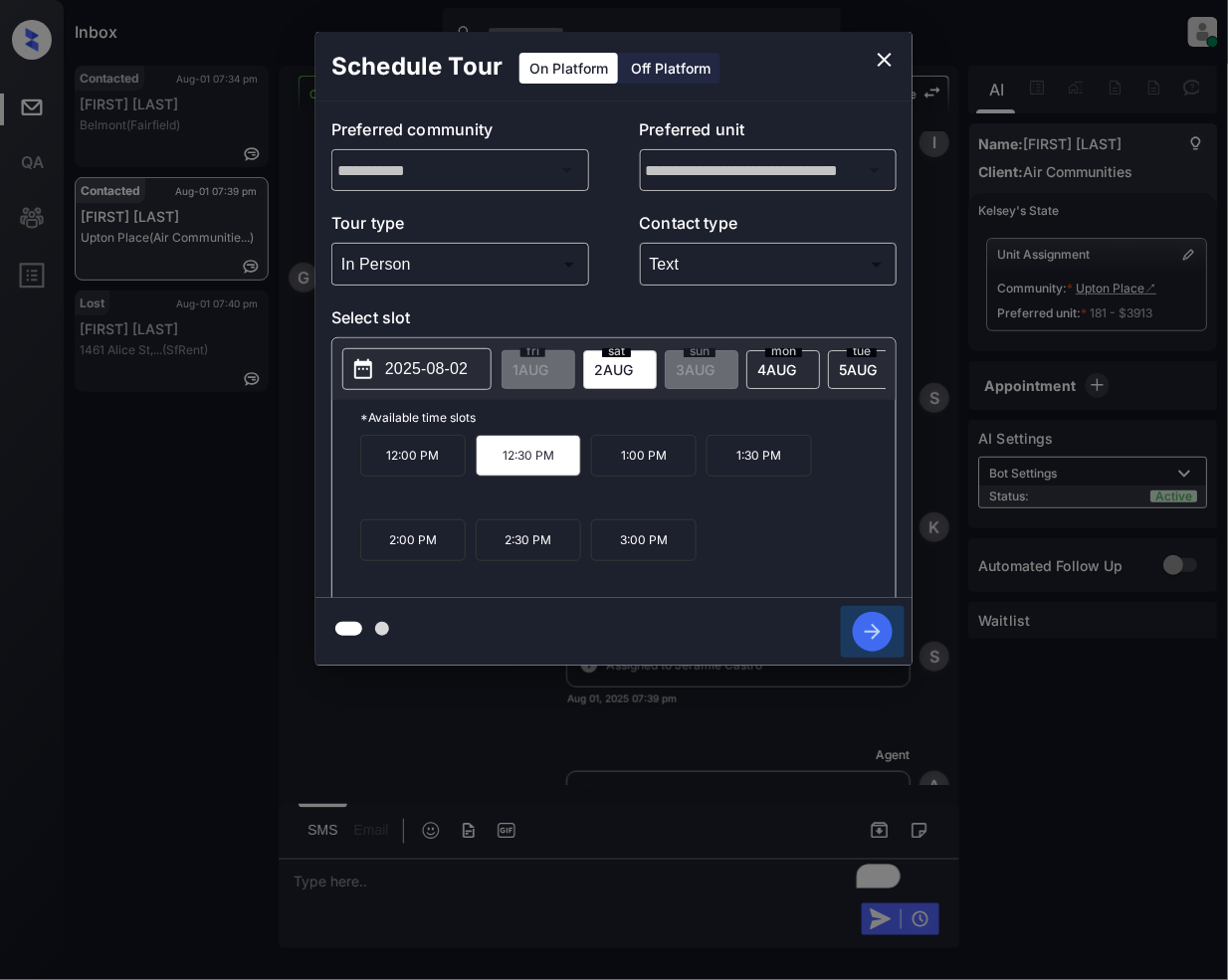 drag, startPoint x: 888, startPoint y: 641, endPoint x: 873, endPoint y: 654, distance: 19.849433 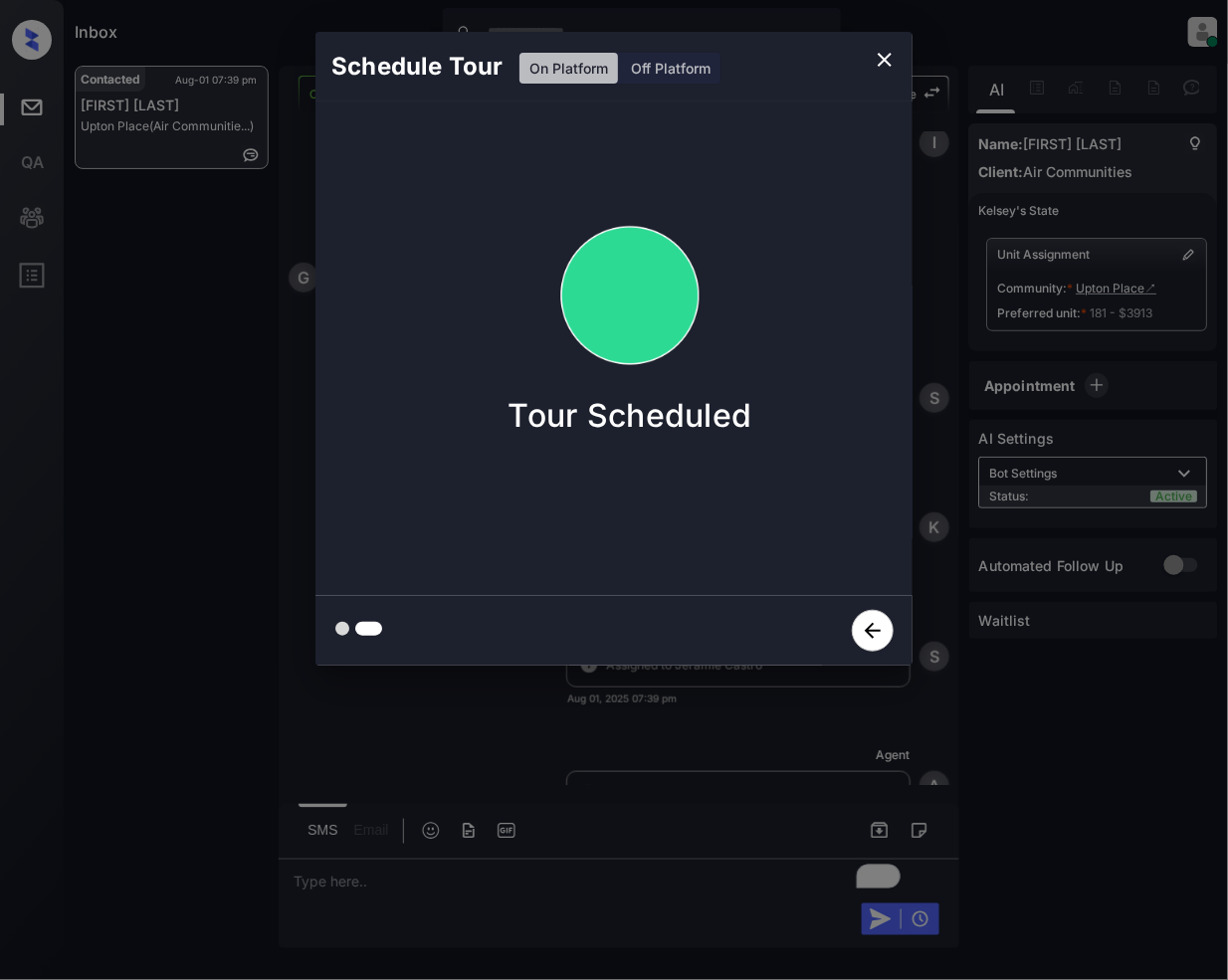 click 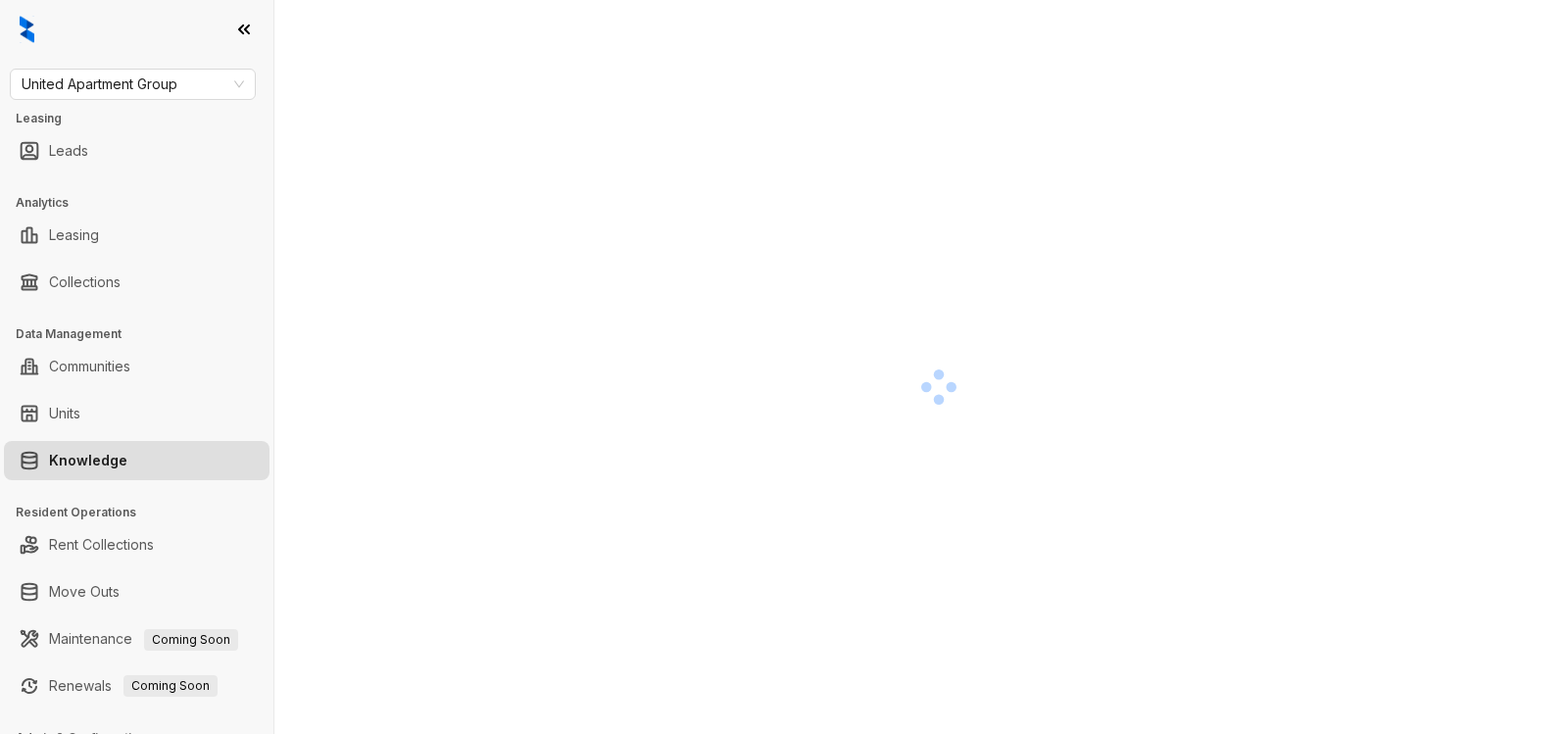 scroll, scrollTop: 0, scrollLeft: 0, axis: both 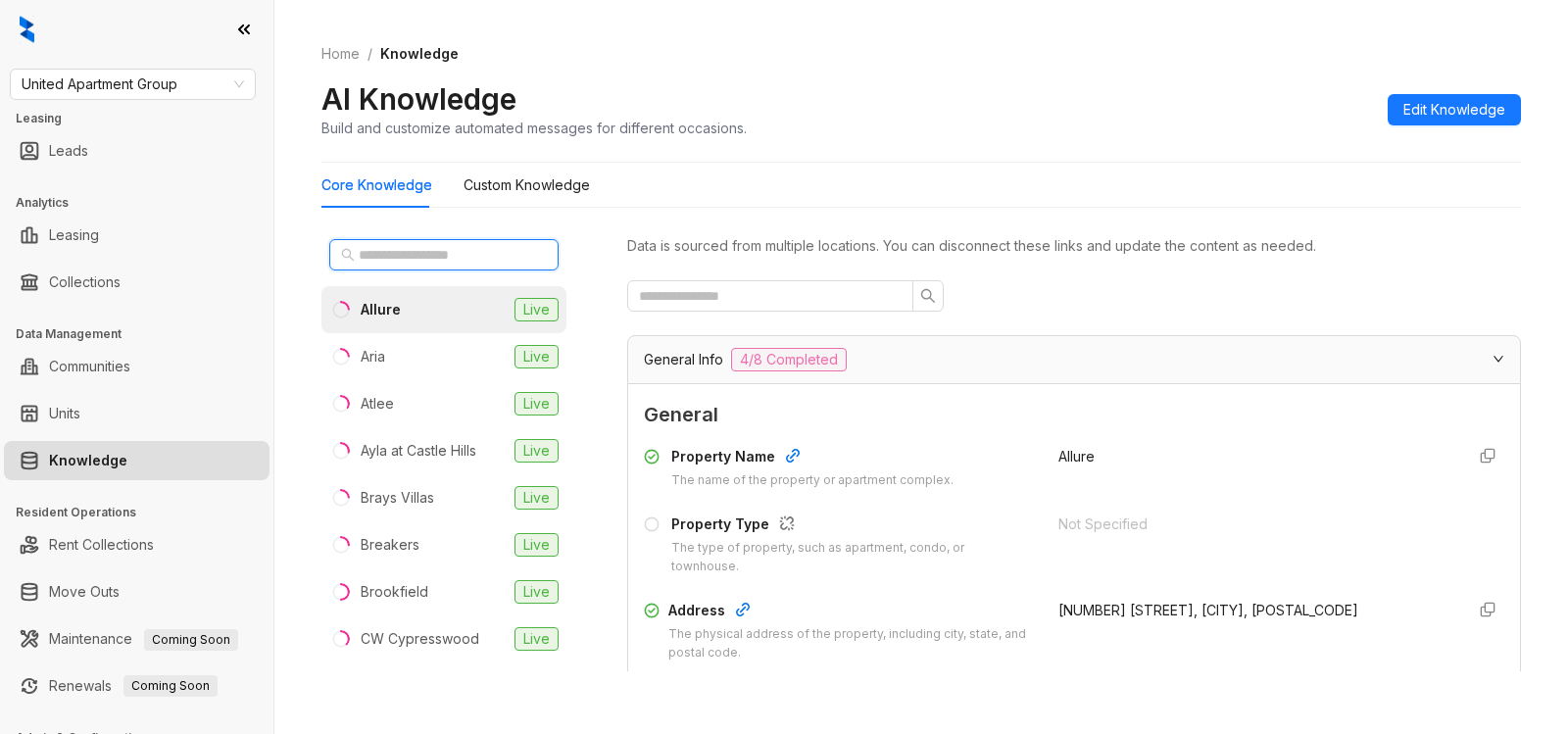 click at bounding box center [445, 255] 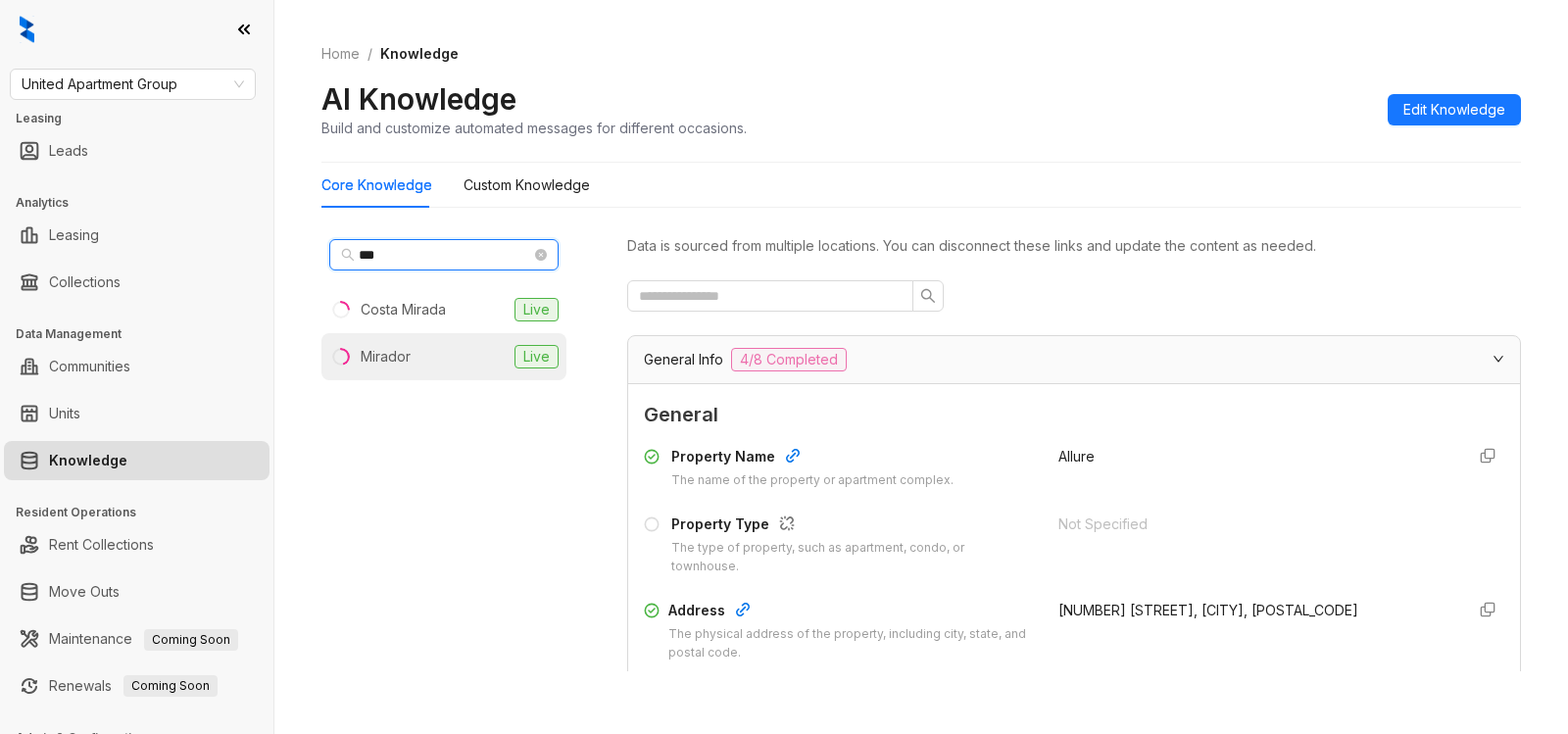 type on "***" 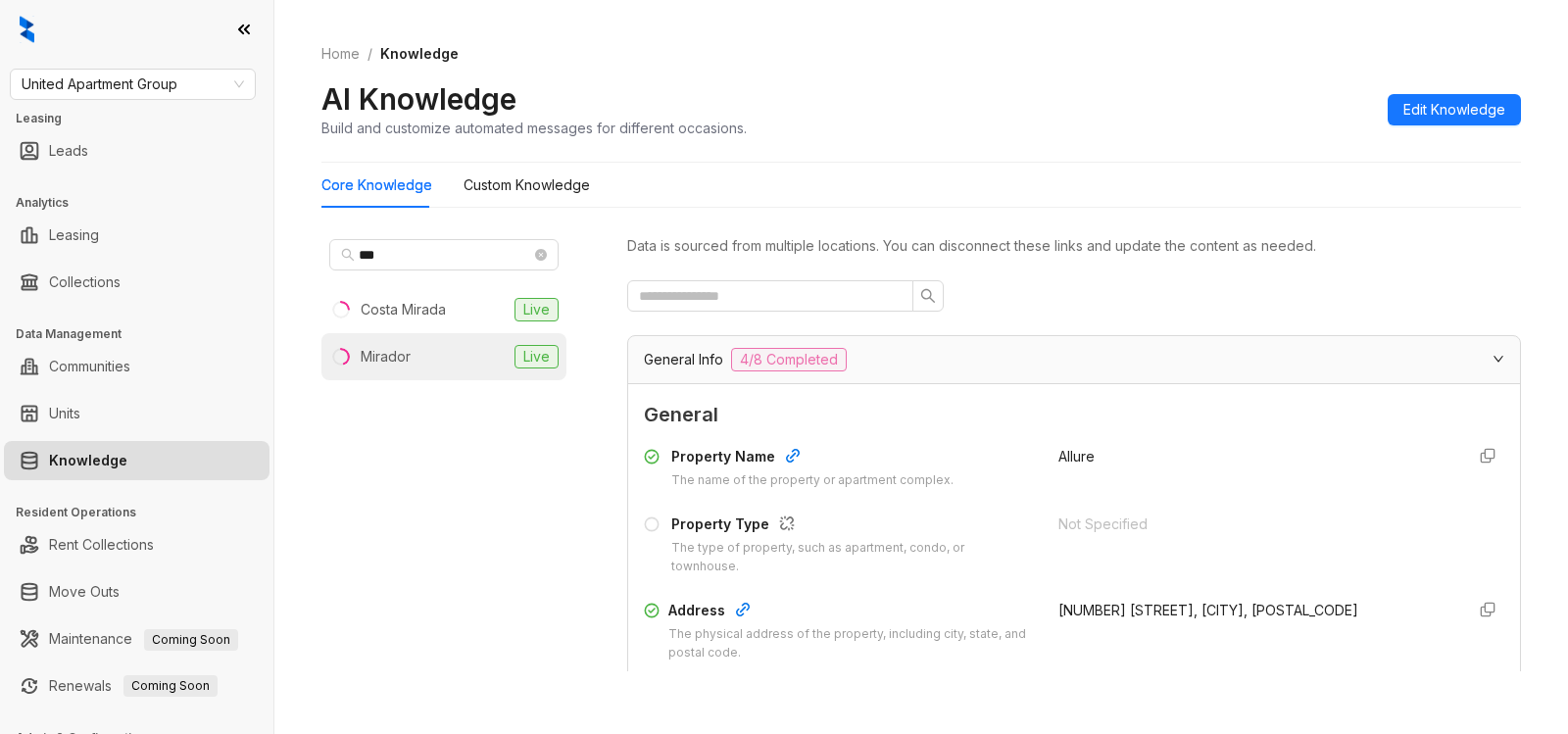 click on "Mirador" at bounding box center (385, 357) 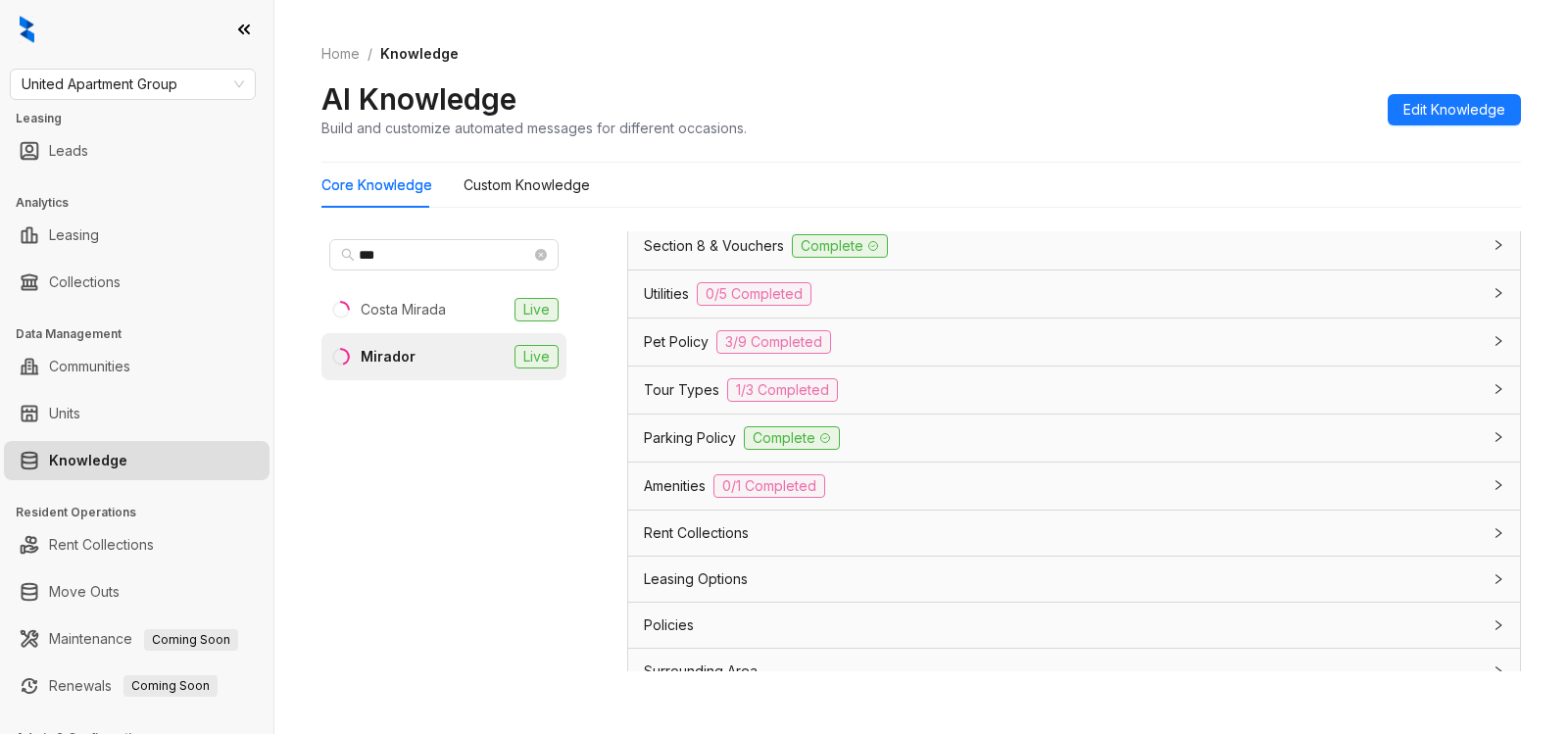 scroll, scrollTop: 2007, scrollLeft: 0, axis: vertical 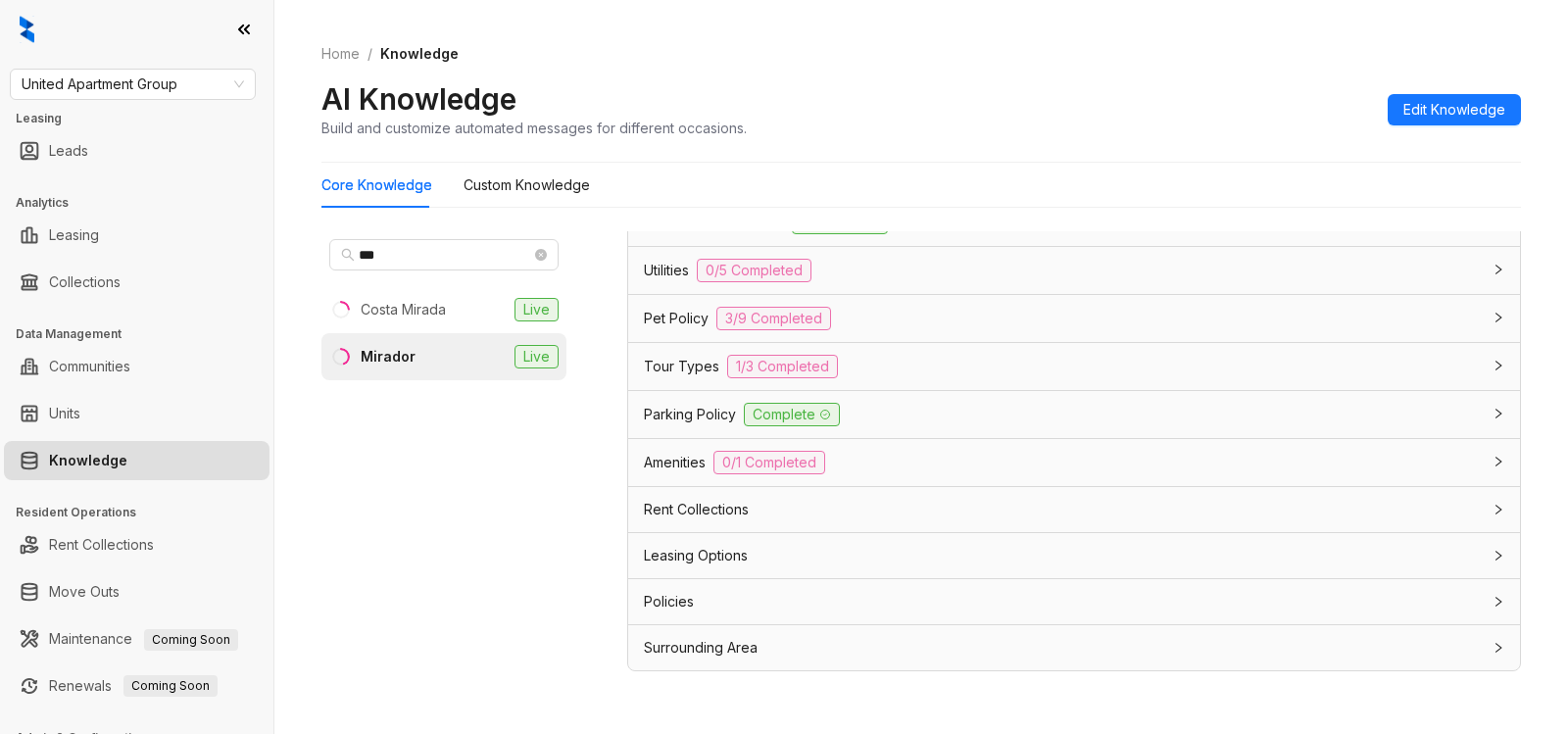 click 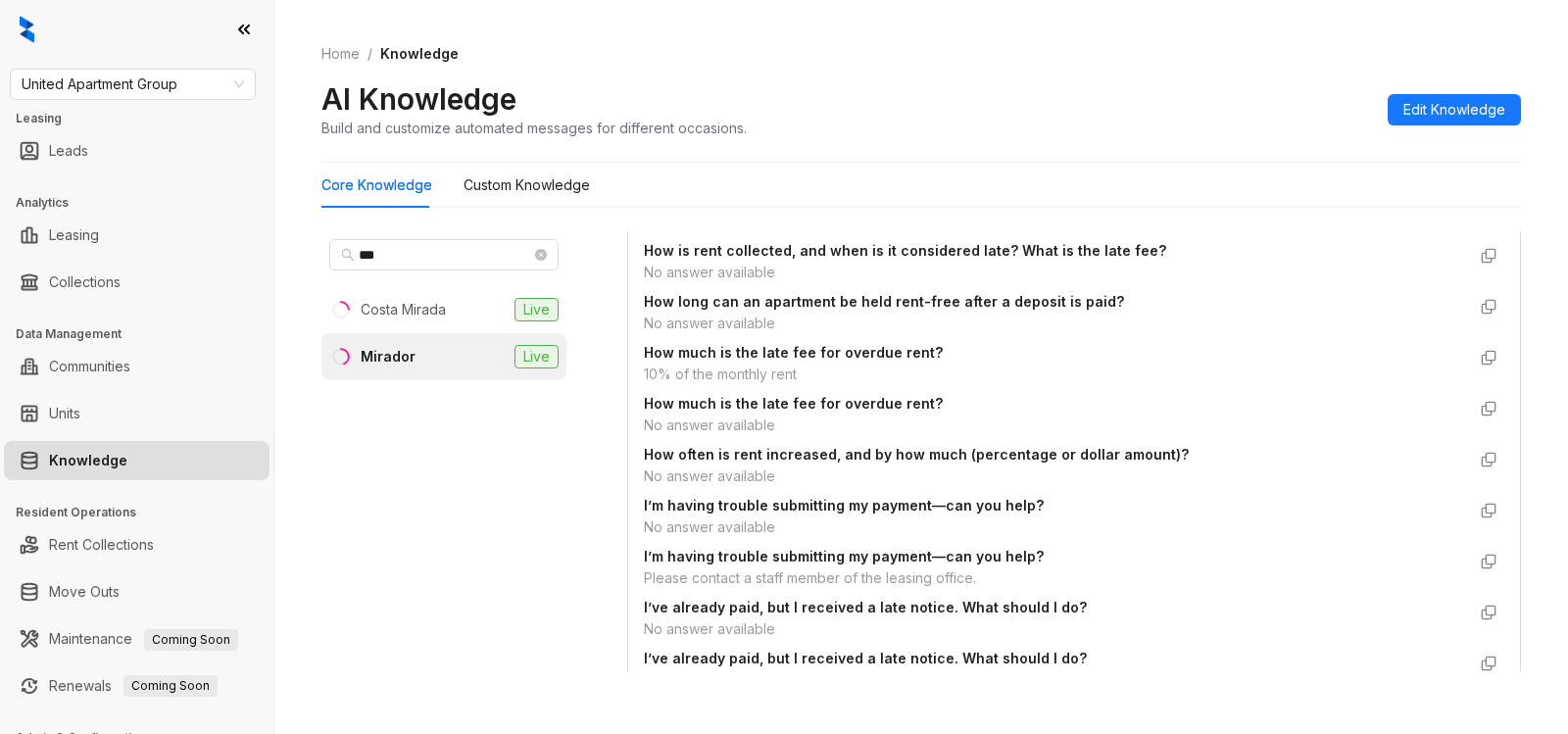 scroll, scrollTop: 3117, scrollLeft: 0, axis: vertical 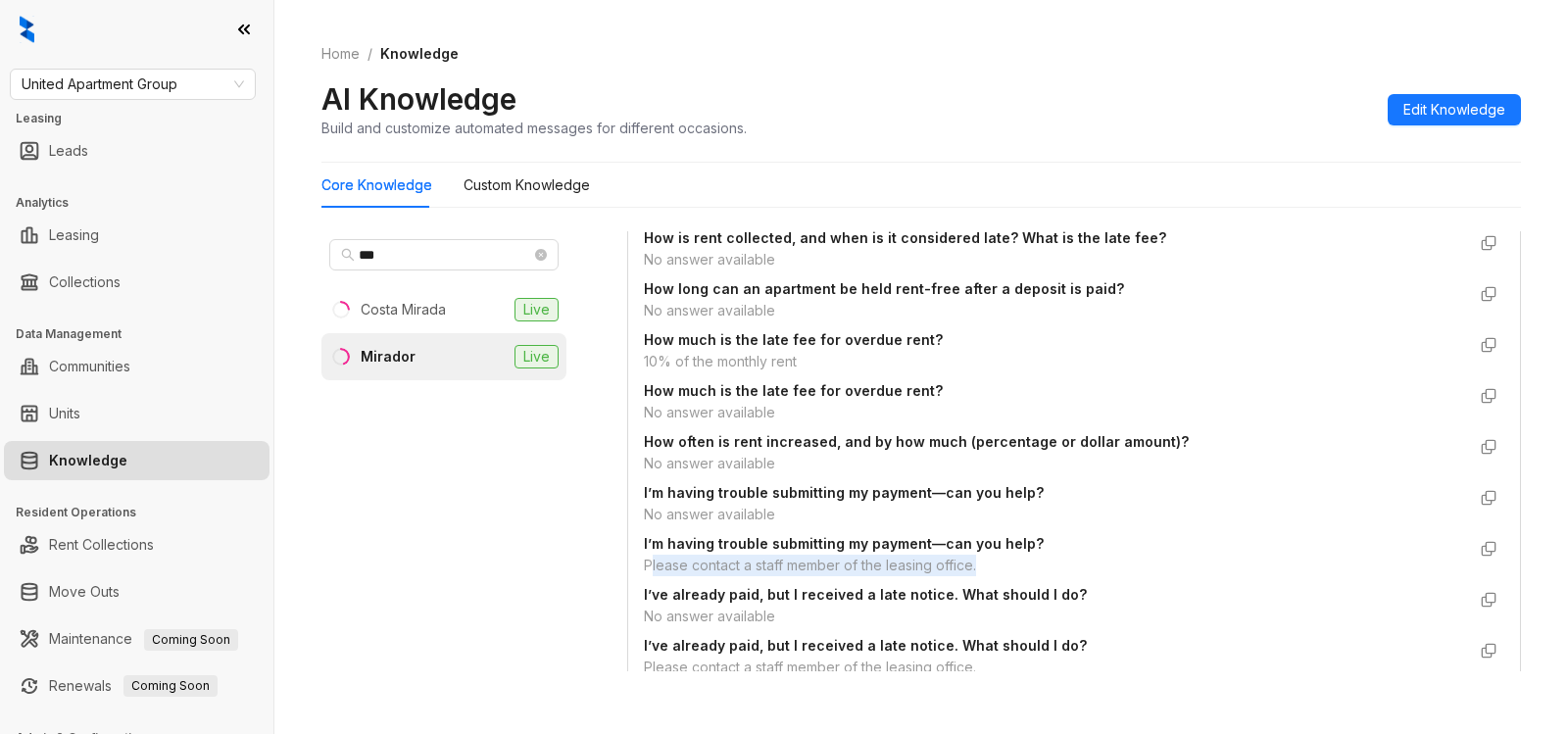 drag, startPoint x: 654, startPoint y: 569, endPoint x: 1016, endPoint y: 570, distance: 362.00138 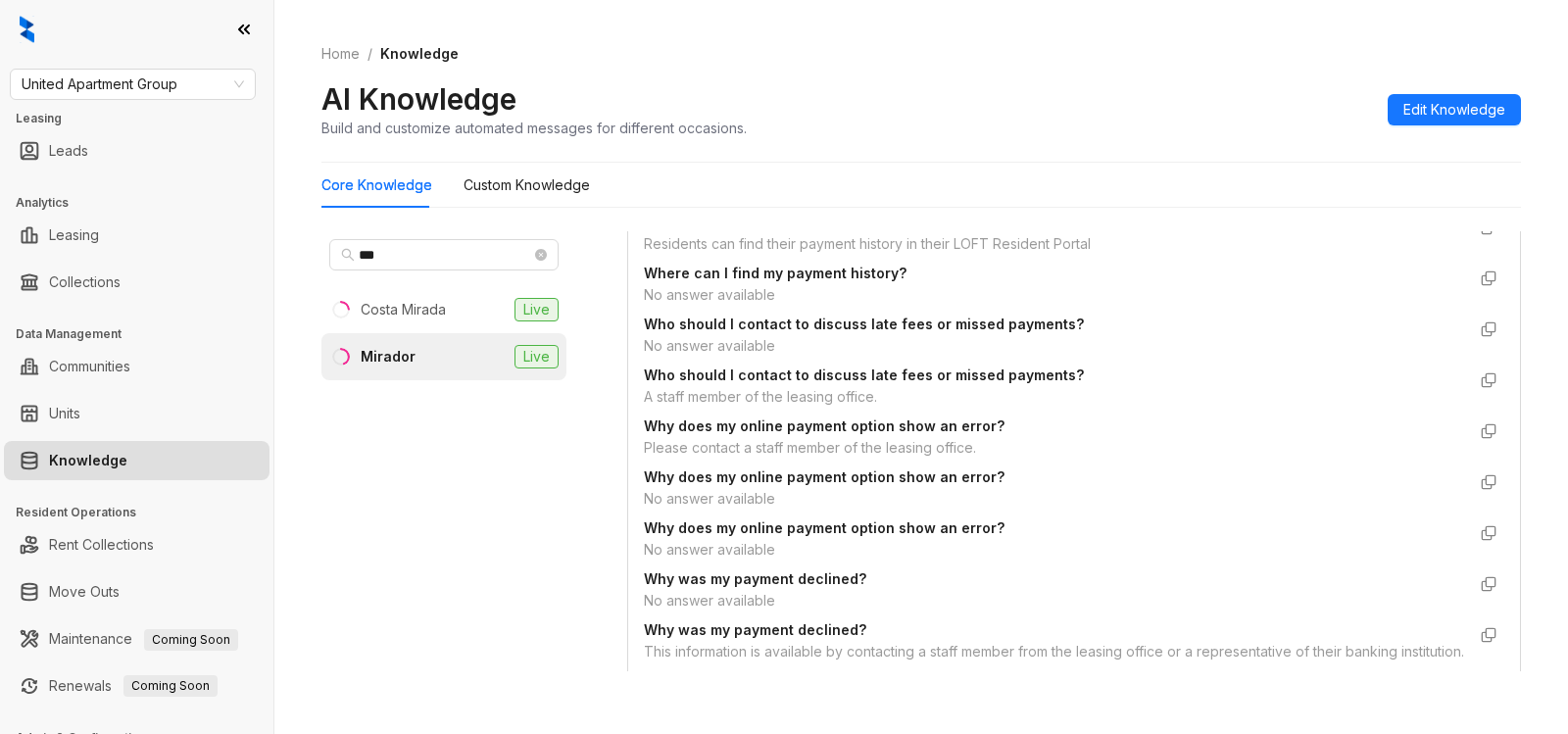scroll, scrollTop: 4675, scrollLeft: 0, axis: vertical 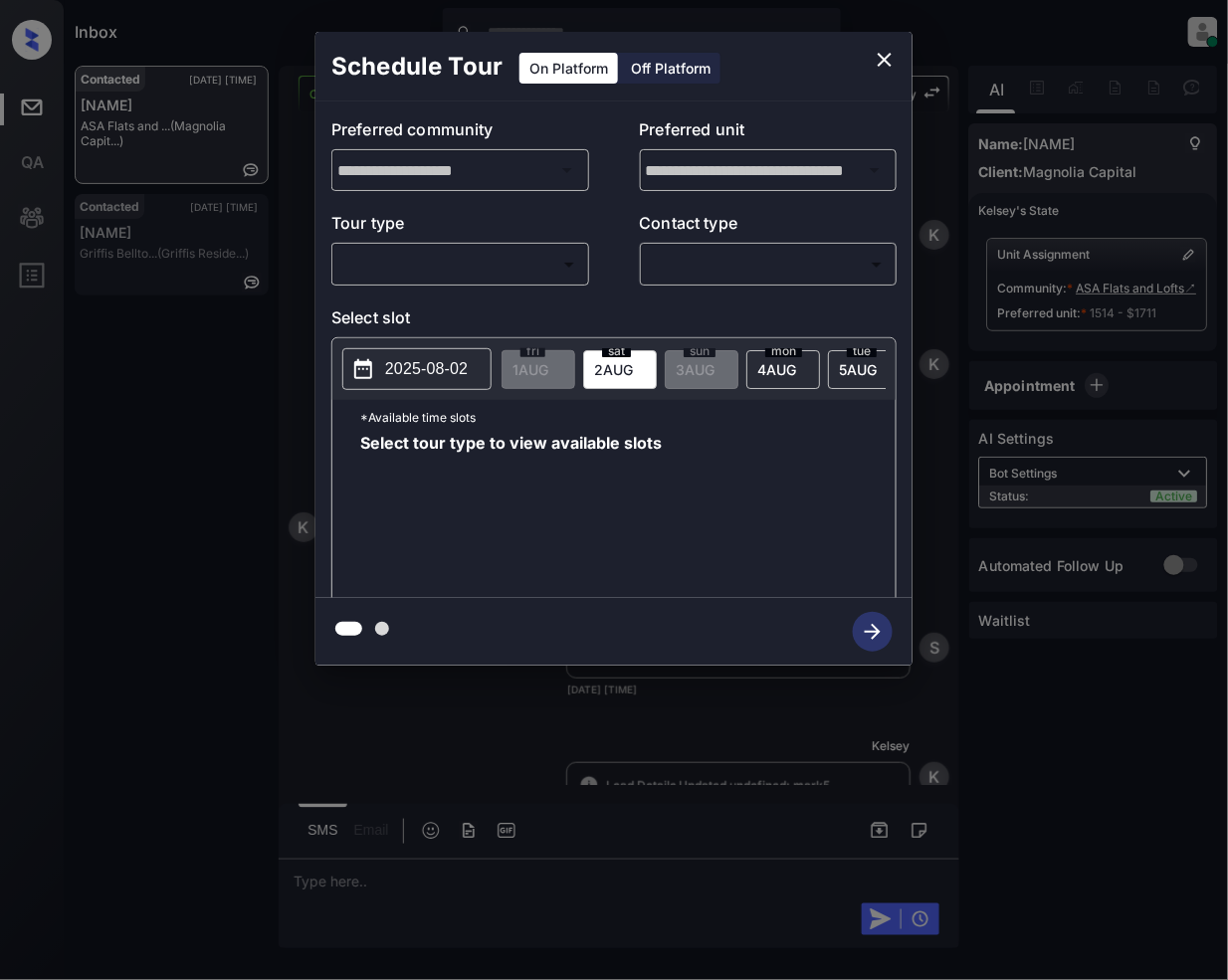 click on "Inbox [NAME] Online Set yourself   offline Set yourself   on break Profile Switch to  light  mode Sign out Contacted [DATE]   [NAME]... ASA Flats and ...  (Magnolia Capit...) Contacted [DATE]   [NAME] Griffis Bellto...  (Griffis Reside...) Contacted Lost Lead Sentiment: Angry Upon sliding the acknowledgement:  Lead will move to lost stage. * ​ SMS and call option will be set to opt out. AFM will be turned off for the lead. [NAME] New Message Agent Lead created via webhook in Inbound stage. [DATE] A New Message Zuma Lead transferred to leasing agent: [NAME] [DATE]  Sync'd w  knock [NAME] New Message Agent AFM Request sent to [NAME]. [DATE] A New Message Agent Notes Note: Structured Note:
Move In Date: [DATE]
[DATE] A New Message [NAME] Lead Details Updated
Move In Date:  [DATE]
[DATE] [NAME] New Message [NAME] [DATE]   | SmarterAFMV2Sms  Sync'd w  knock [NAME] New Message [NAME] [NAME]   [NAME] S" at bounding box center (614, 490) 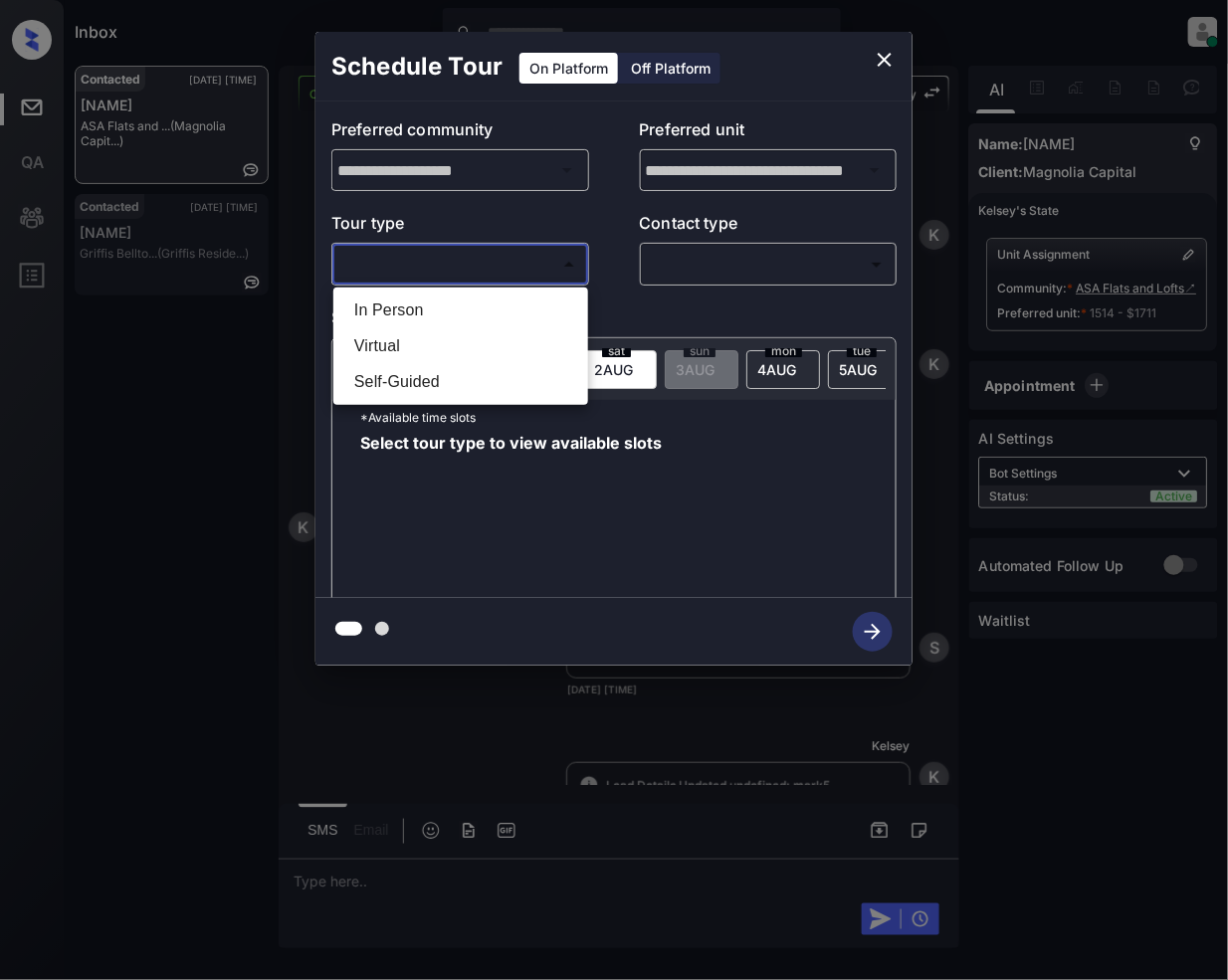 drag, startPoint x: 414, startPoint y: 315, endPoint x: 694, endPoint y: 285, distance: 281.6026 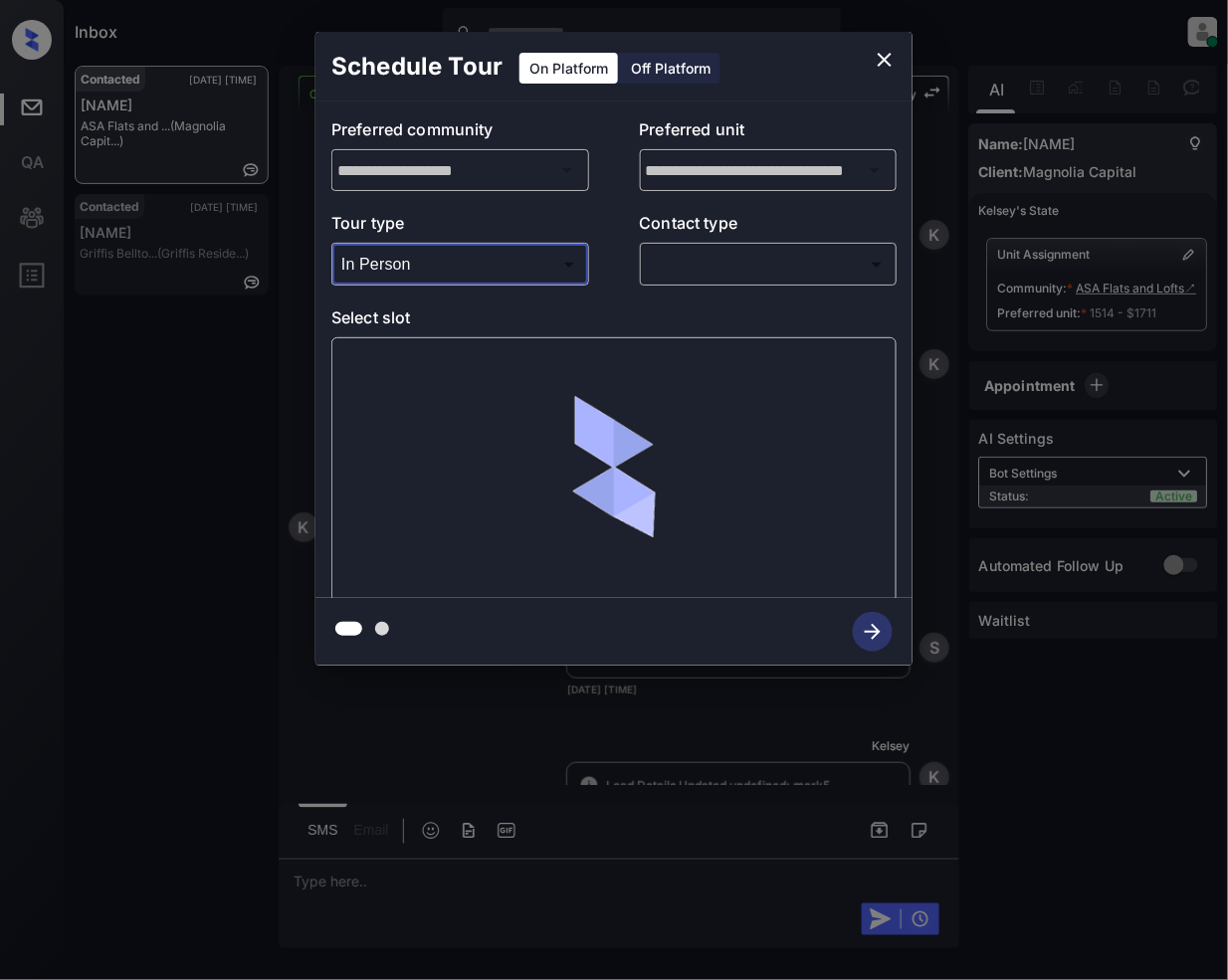 click on "Inbox [NAME] Online Set yourself   offline Set yourself   on break Profile Switch to  light  mode Sign out Contacted [DATE]   [NAME]... ASA Flats and ...  (Magnolia Capit...) Contacted [DATE]   [NAME] Griffis Bellto...  (Griffis Reside...) Contacted Lost Lead Sentiment: Angry Upon sliding the acknowledgement:  Lead will move to lost stage. * ​ SMS and call option will be set to opt out. AFM will be turned off for the lead. [NAME] New Message Agent Lead created via webhook in Inbound stage. [DATE] A New Message Zuma Lead transferred to leasing agent: [NAME] [DATE]  Sync'd w  knock [NAME] New Message Agent AFM Request sent to [NAME]. [DATE] A New Message Agent Notes Note: Structured Note:
Move In Date: [DATE]
[DATE] A New Message [NAME] Lead Details Updated
Move In Date:  [DATE]
[DATE] [NAME] New Message [NAME] [DATE]   | SmarterAFMV2Sms  Sync'd w  knock [NAME] New Message [NAME] [NAME]   [NAME] S" at bounding box center [614, 490] 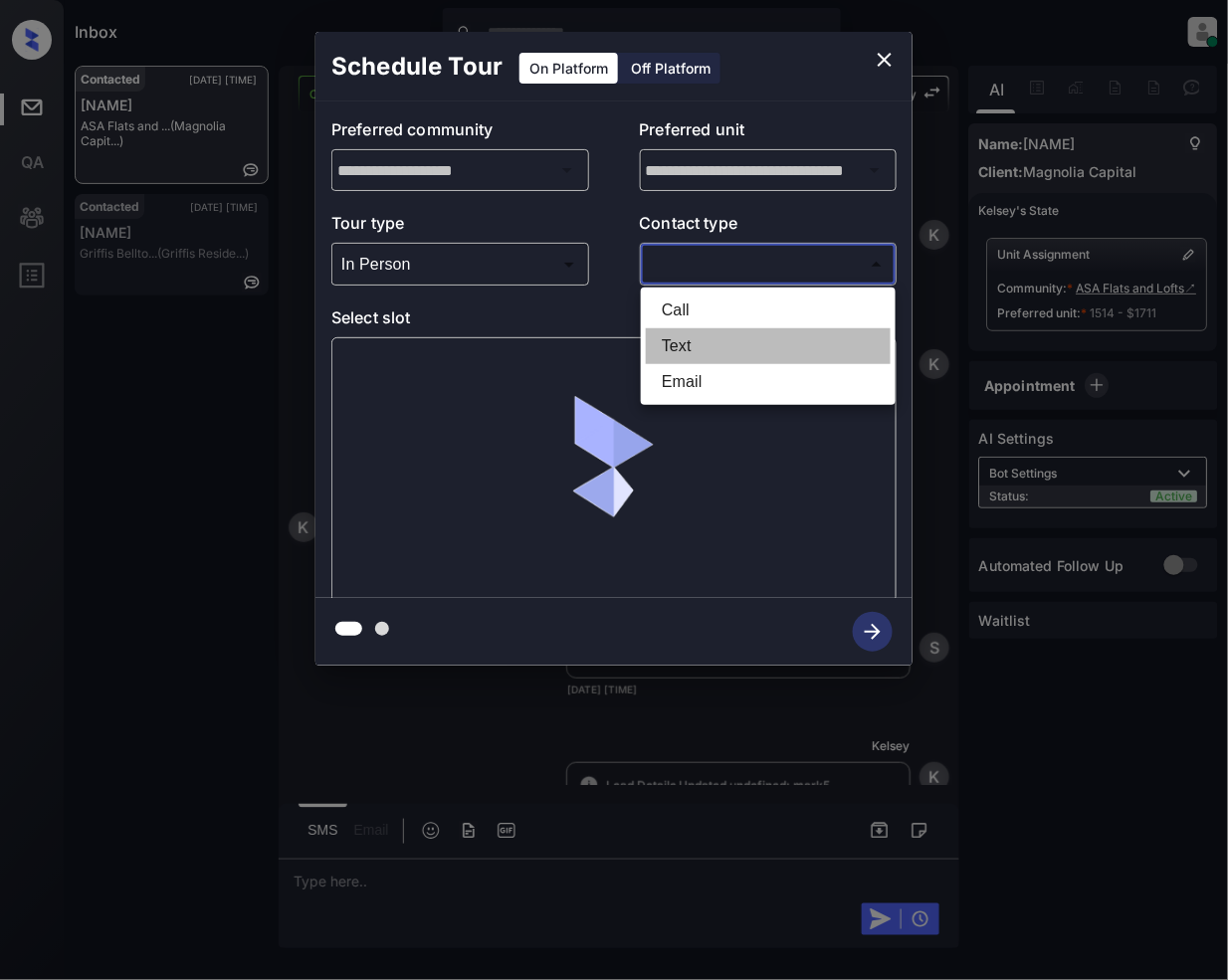 click on "Text" at bounding box center [768, 346] 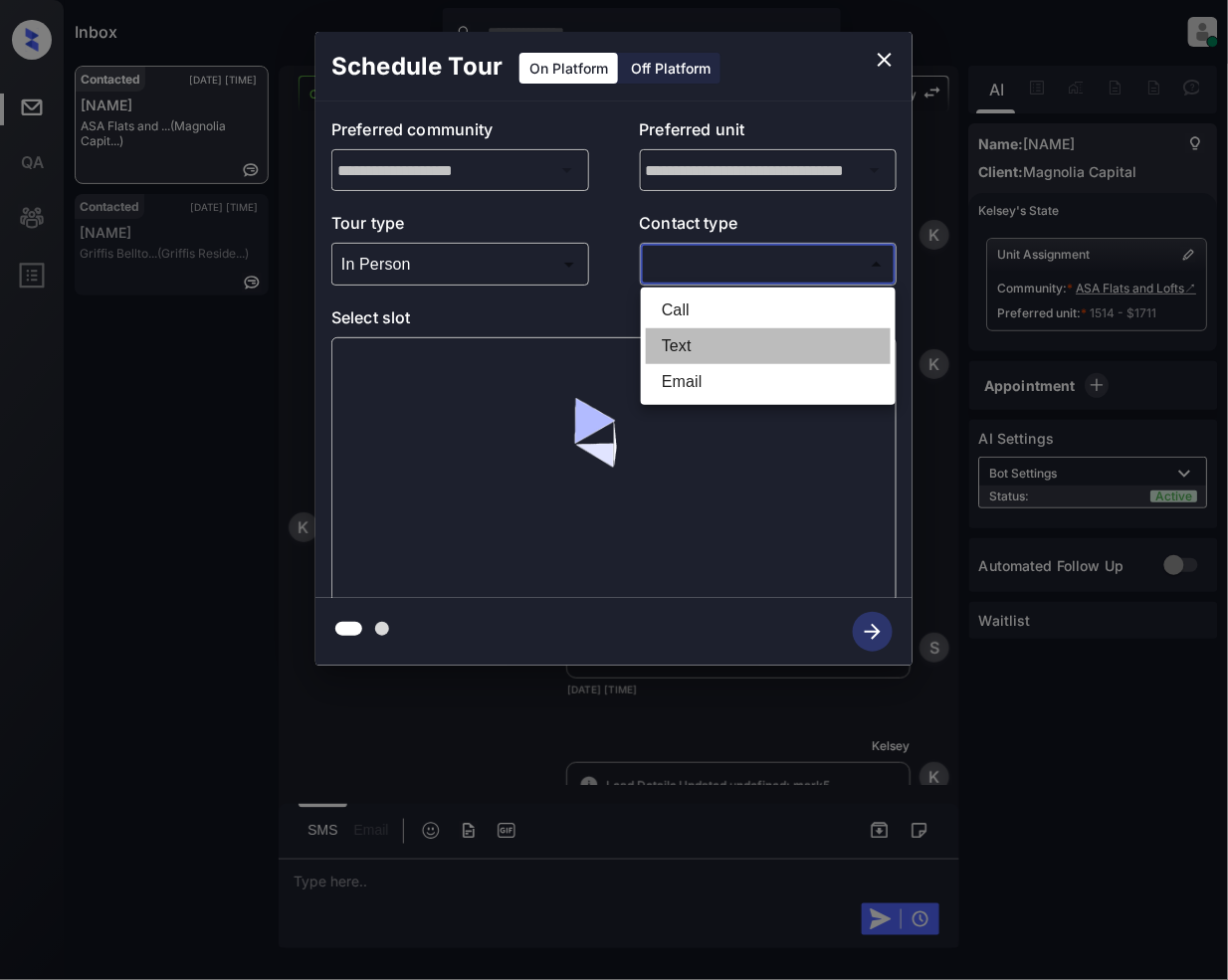 type on "****" 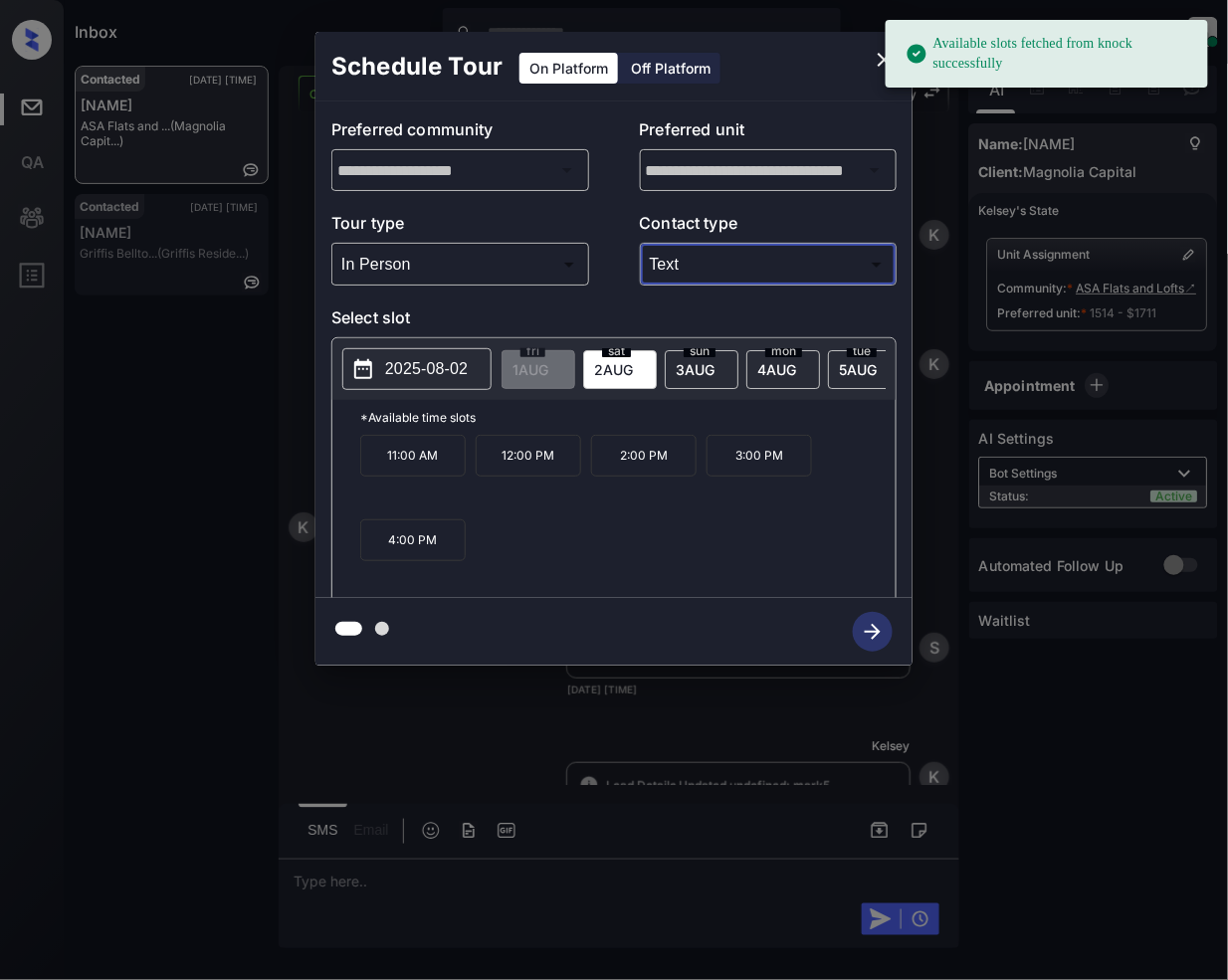 click on "2 AUG" at bounding box center (530, 369) 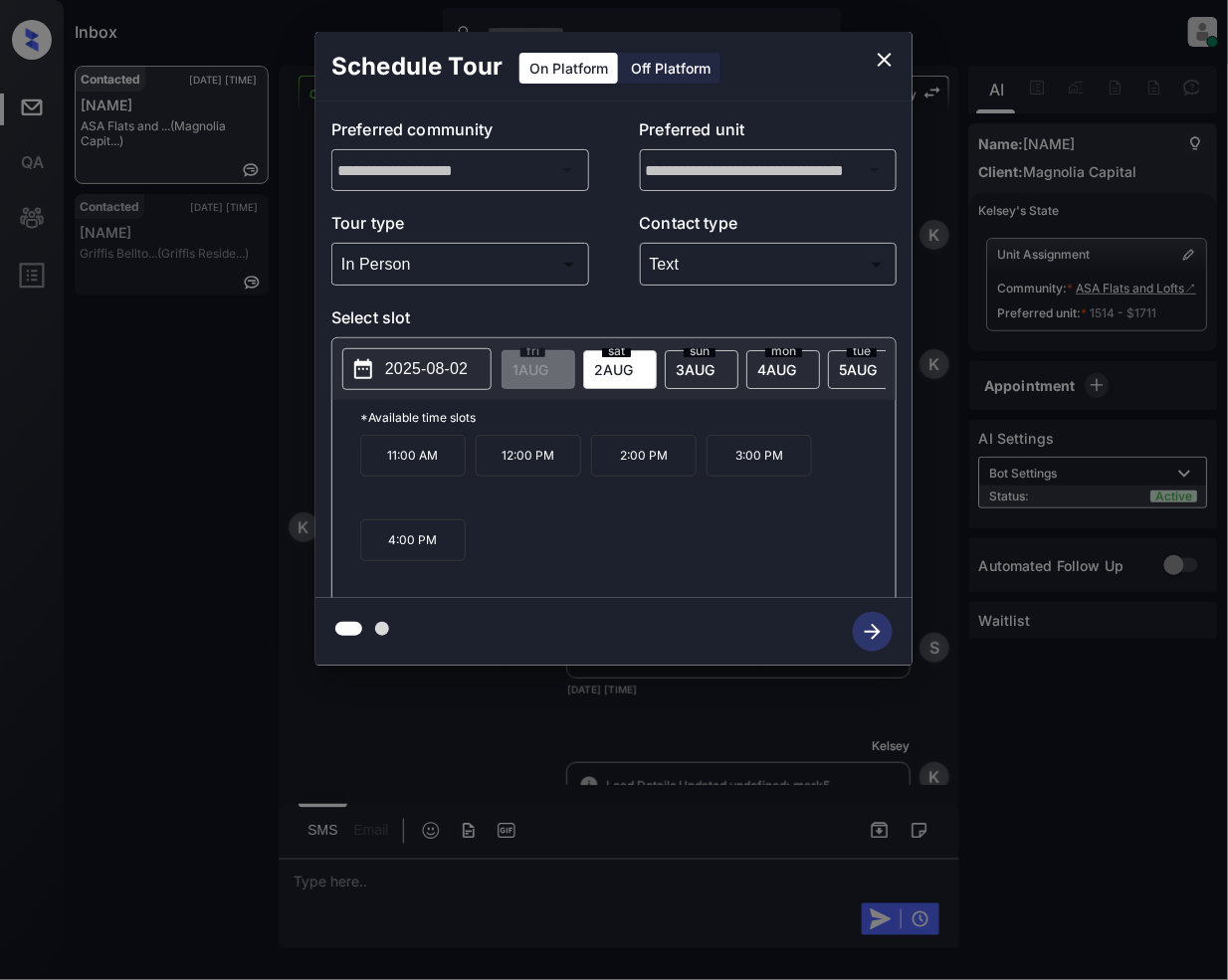 click on "2:00 PM" at bounding box center (644, 456) 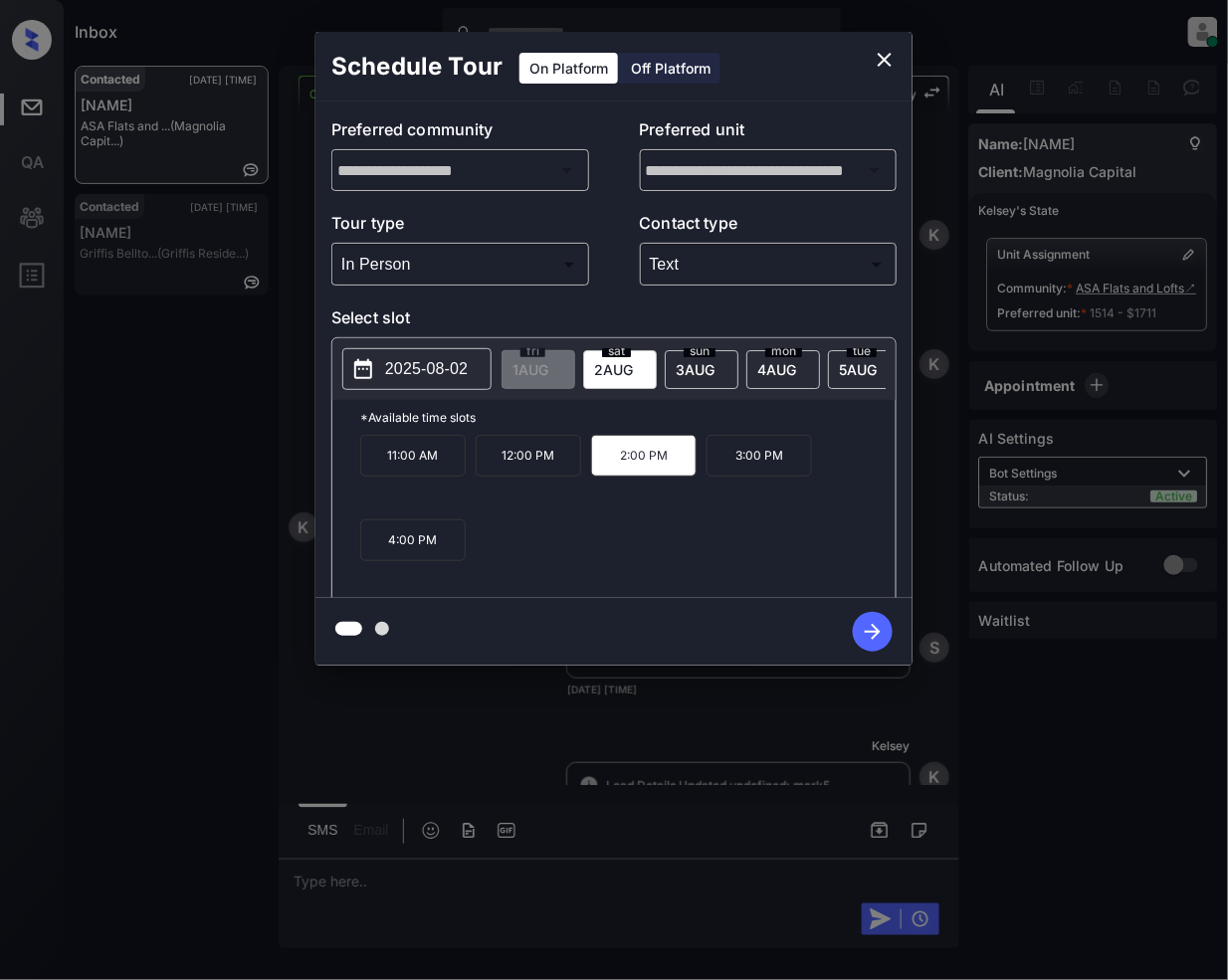 click 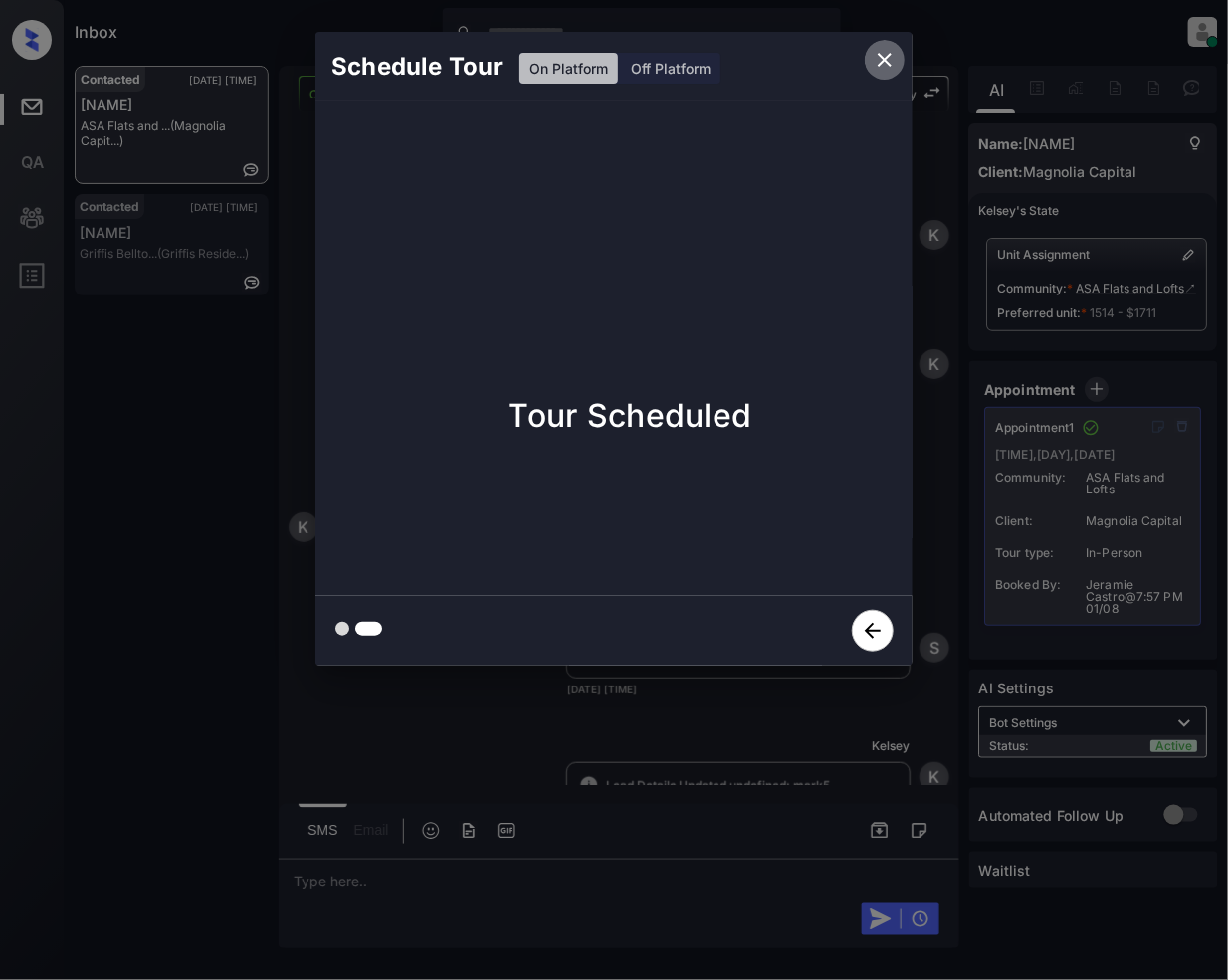 click 